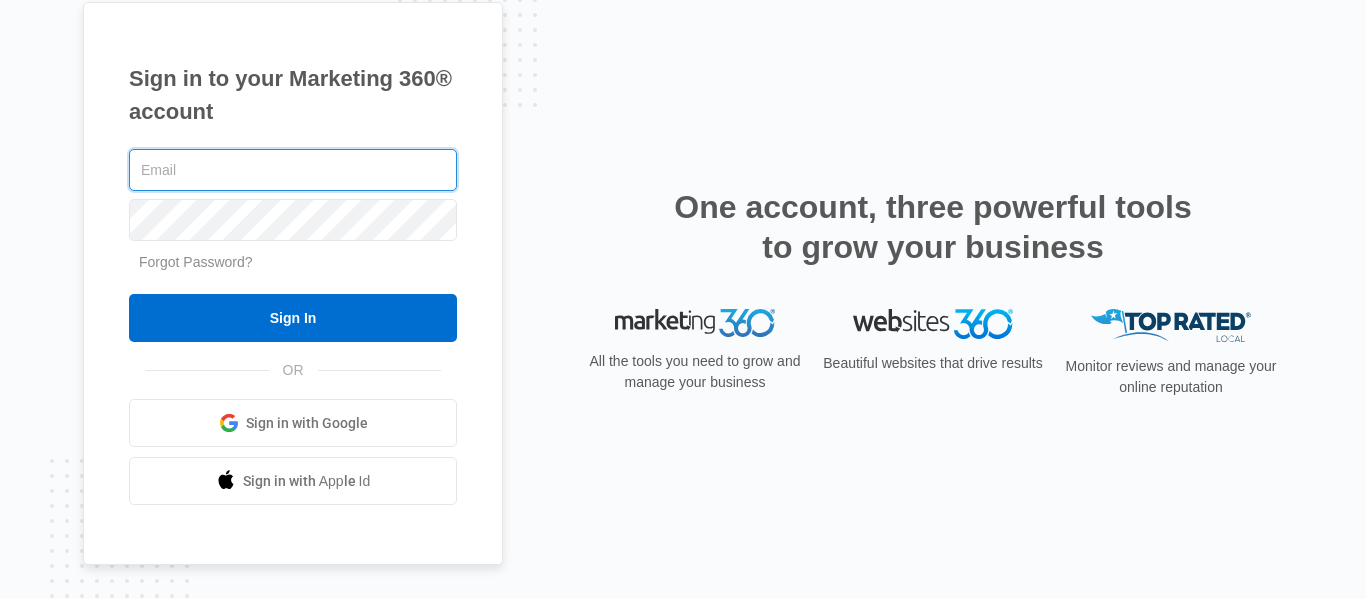 scroll, scrollTop: 0, scrollLeft: 0, axis: both 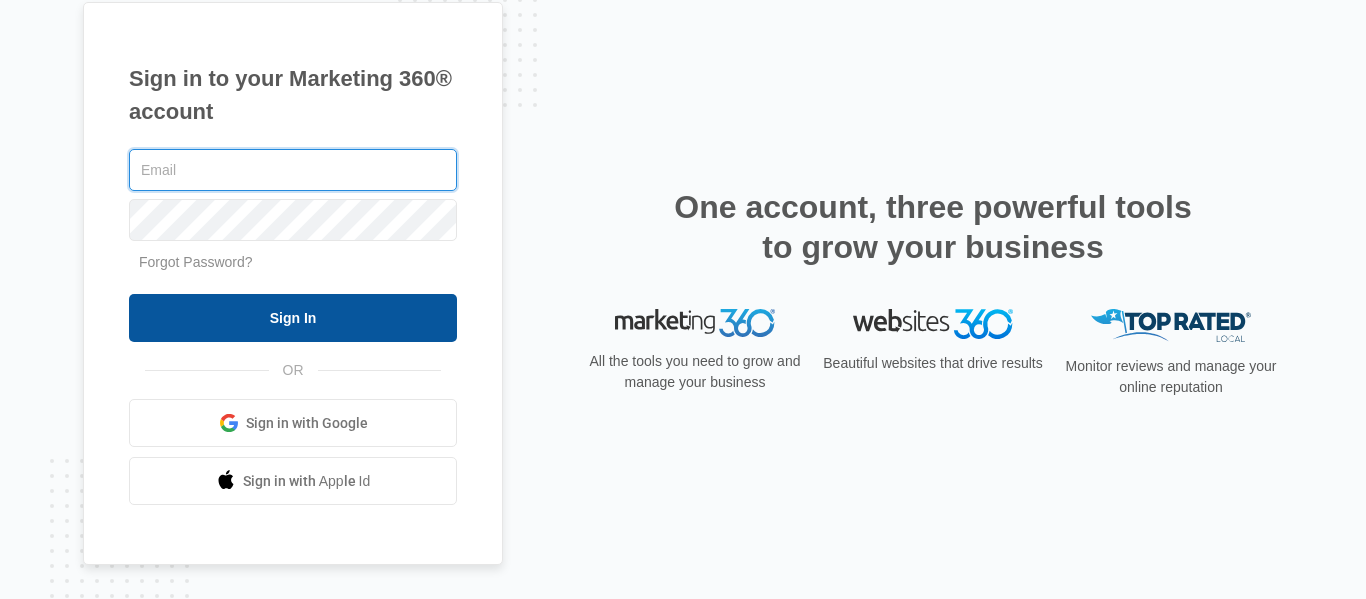 type on "[USERNAME]@[DOMAIN]" 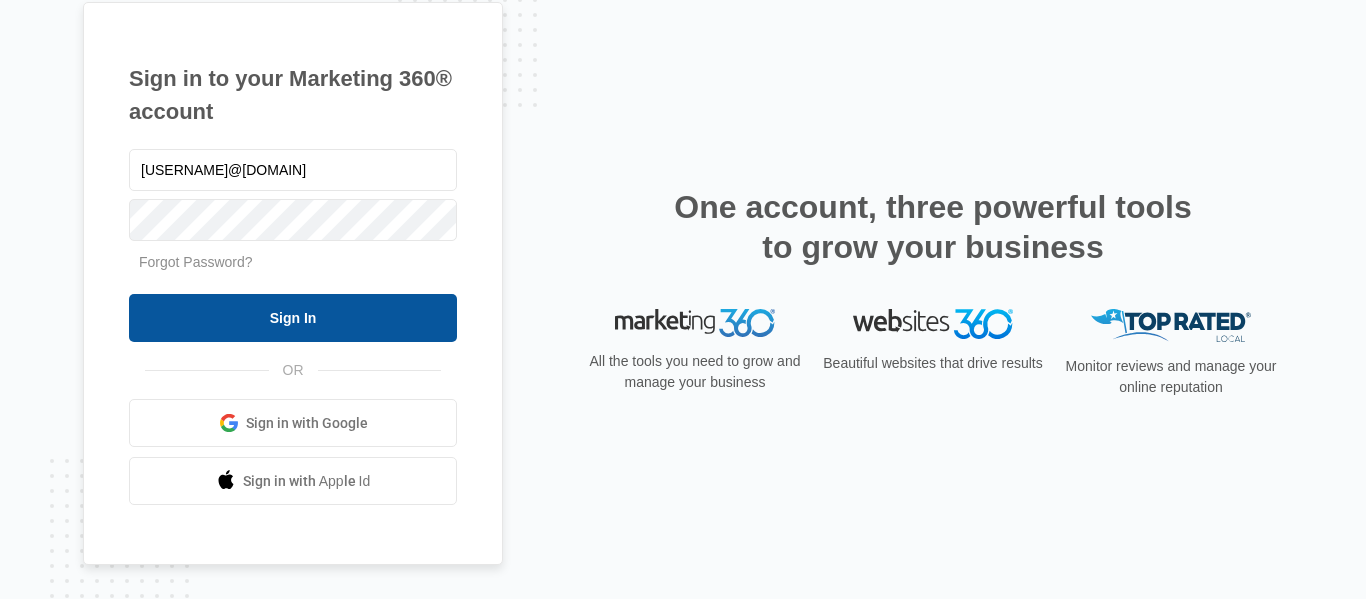 click on "Sign In" at bounding box center (293, 318) 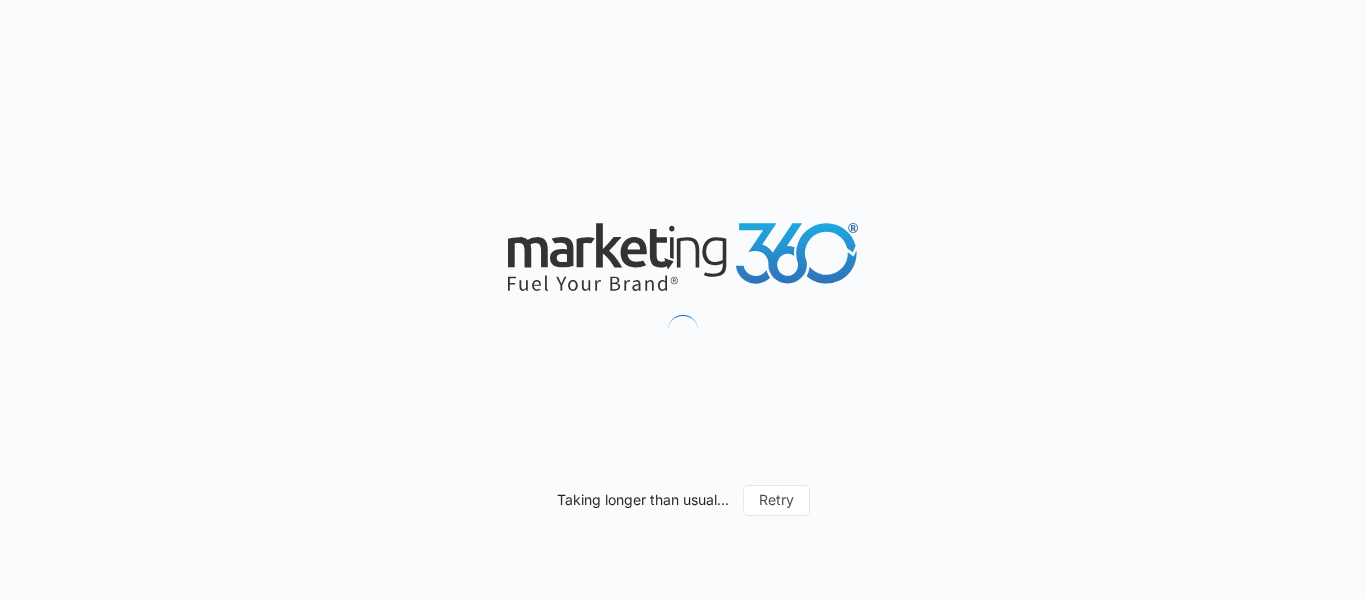 scroll, scrollTop: 0, scrollLeft: 0, axis: both 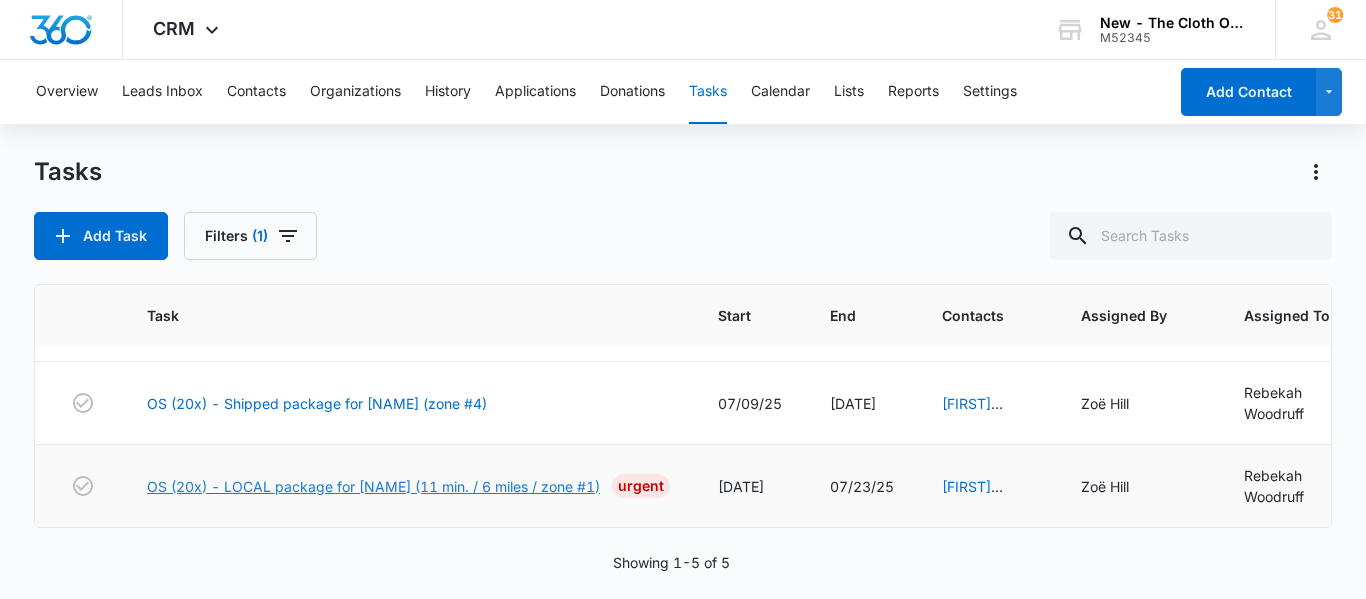 click on "OS (20x) - LOCAL package for N. LANGS (11 min. / 6 miles / zone #1)" at bounding box center [373, 486] 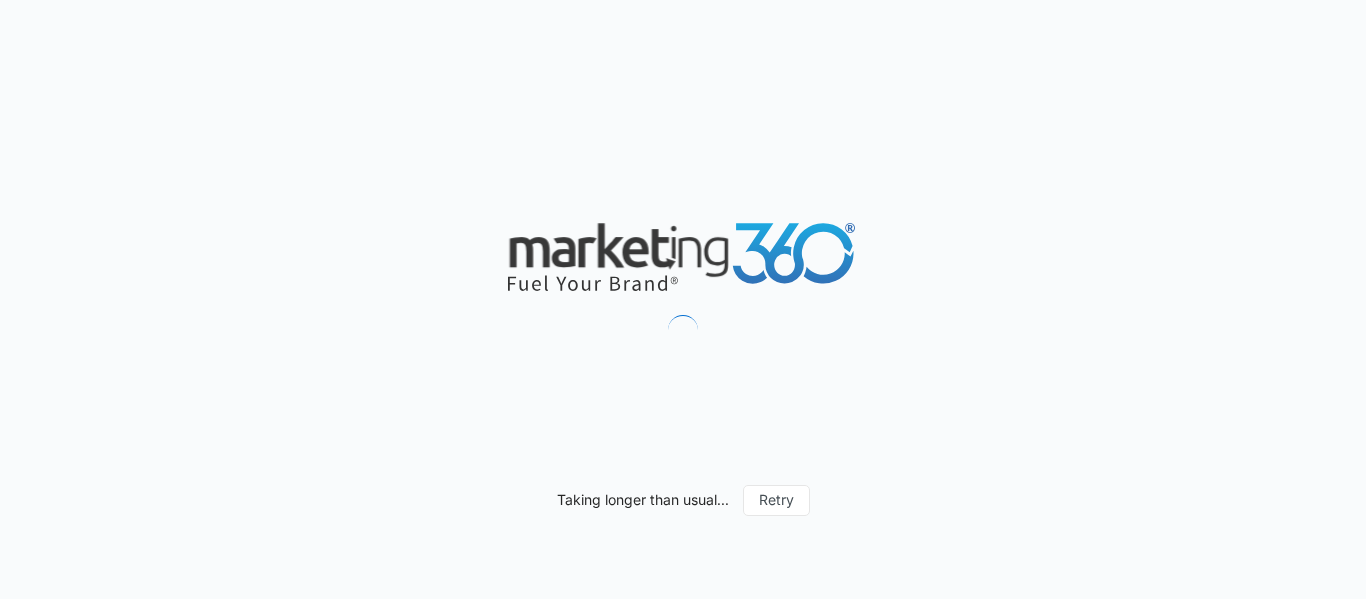scroll, scrollTop: 0, scrollLeft: 0, axis: both 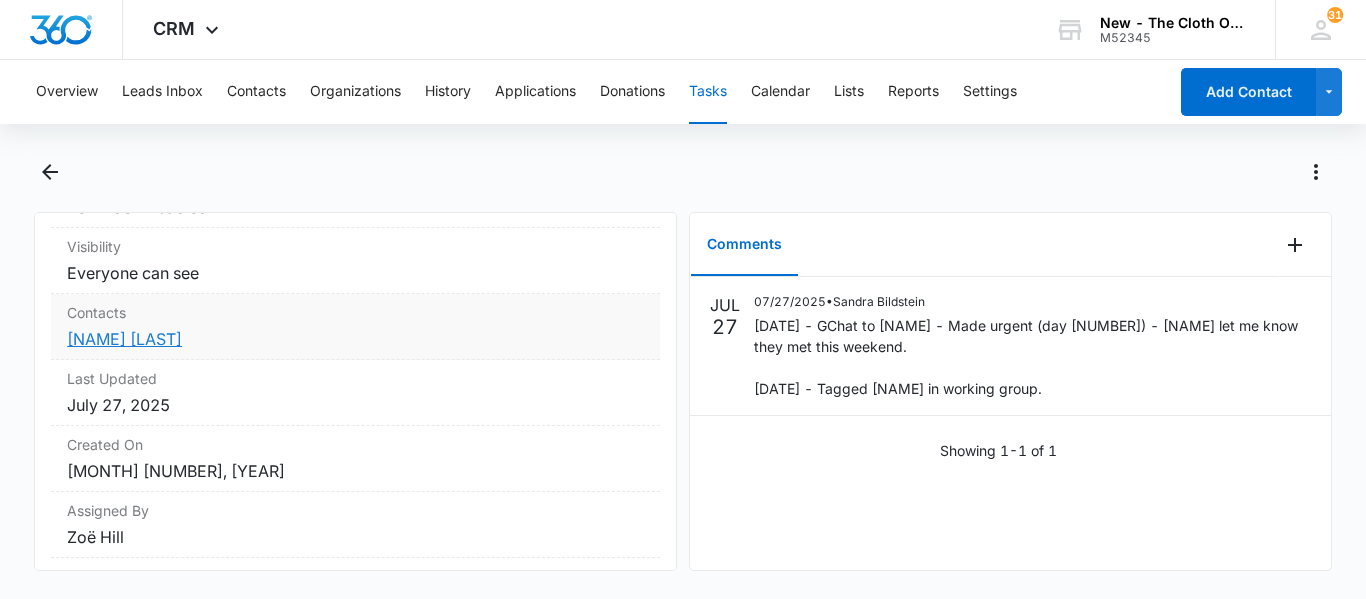 click on "Nijai Langs" at bounding box center [124, 339] 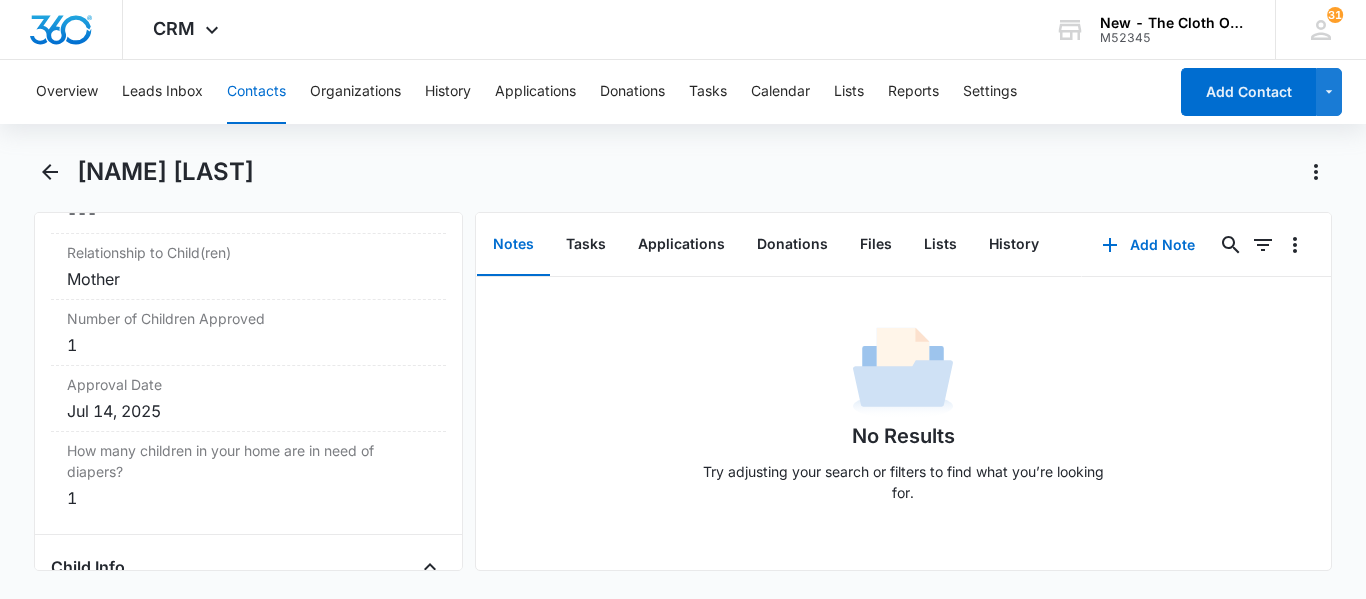 scroll, scrollTop: 2200, scrollLeft: 0, axis: vertical 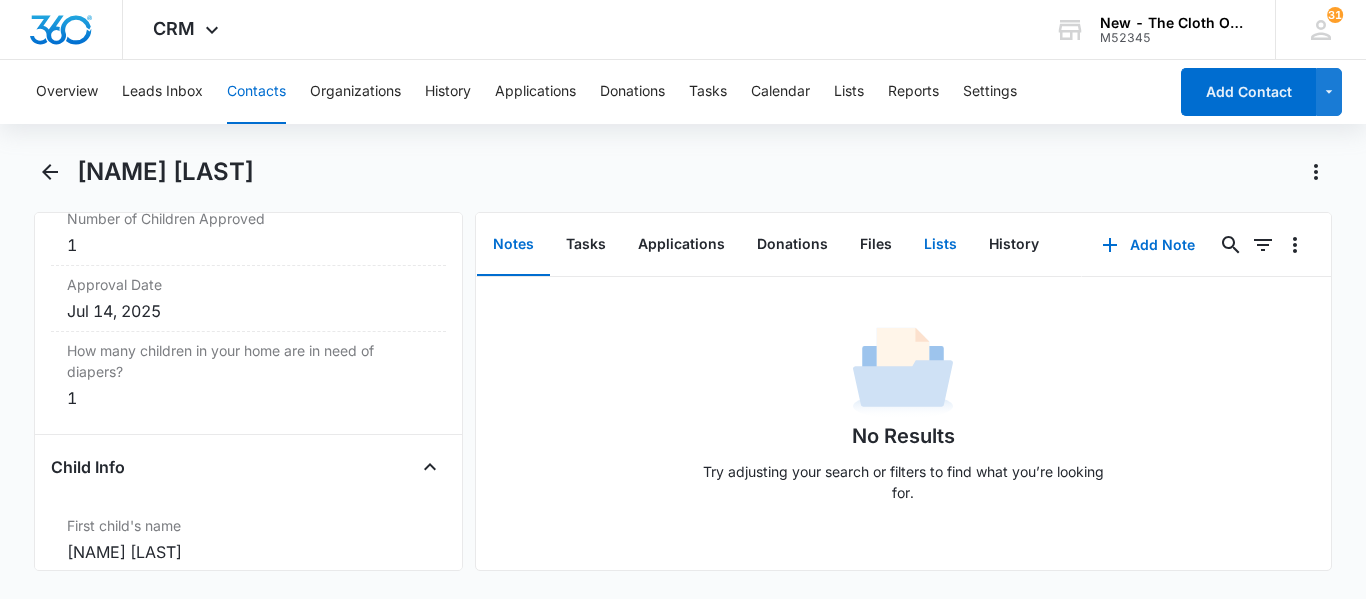 click on "Lists" at bounding box center (940, 245) 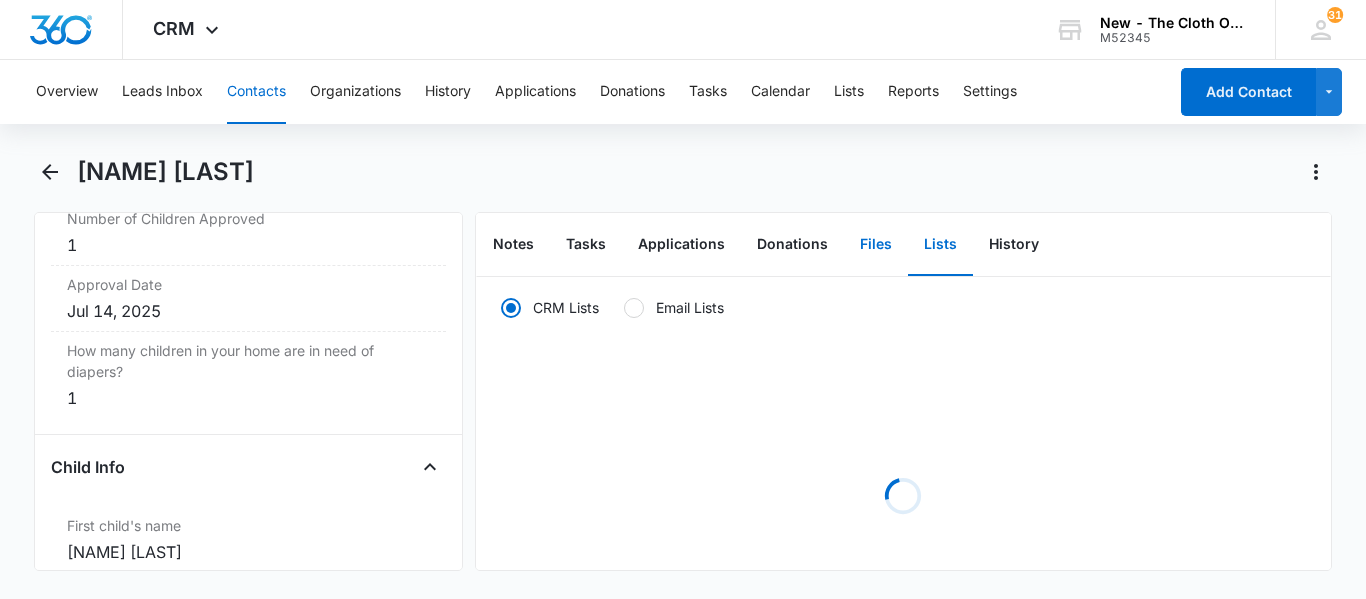 click on "Files" at bounding box center (876, 245) 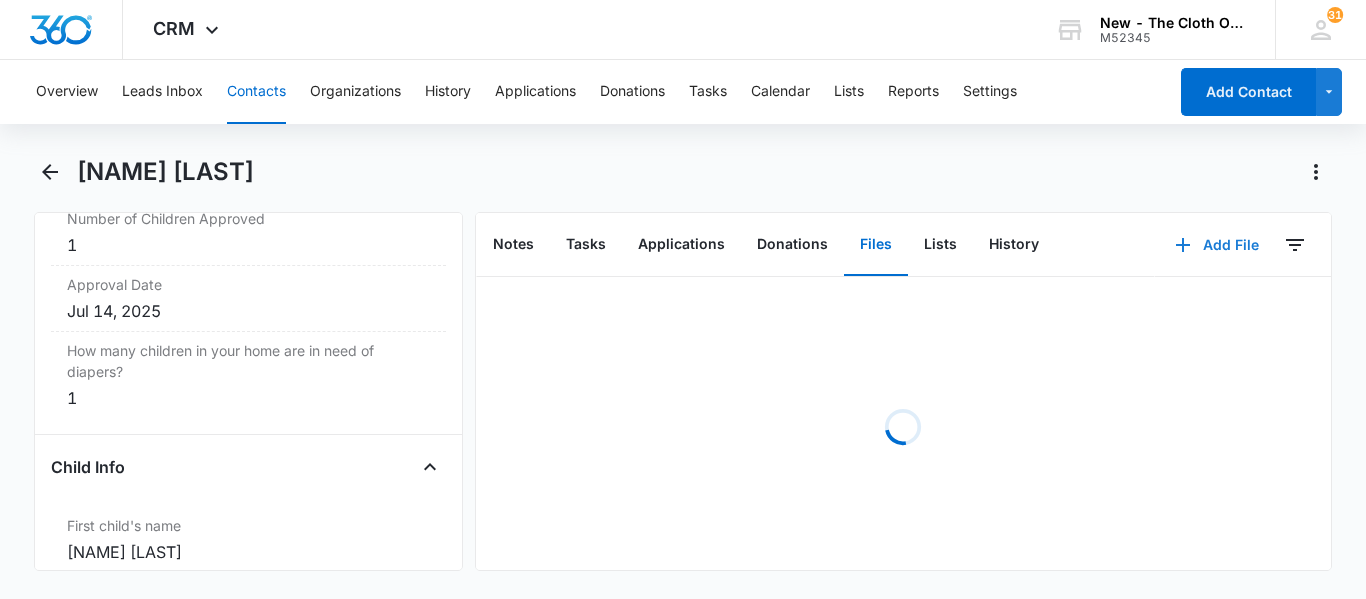 click on "Add File" at bounding box center [1217, 245] 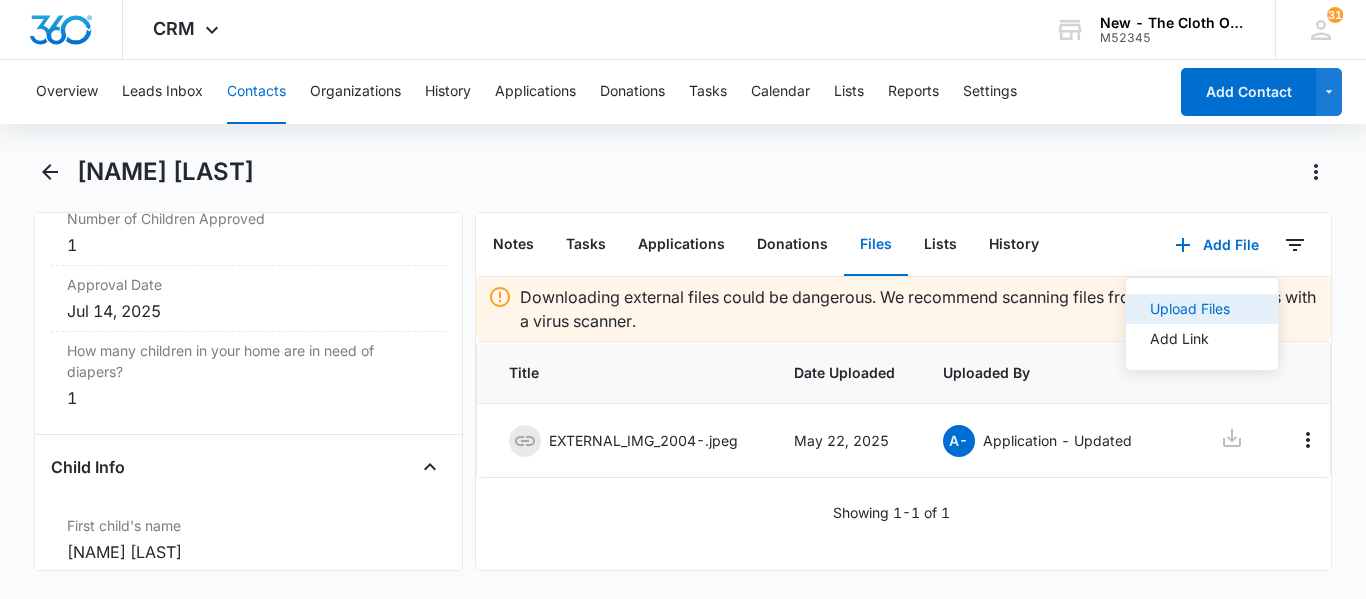click on "Upload Files" at bounding box center [1190, 309] 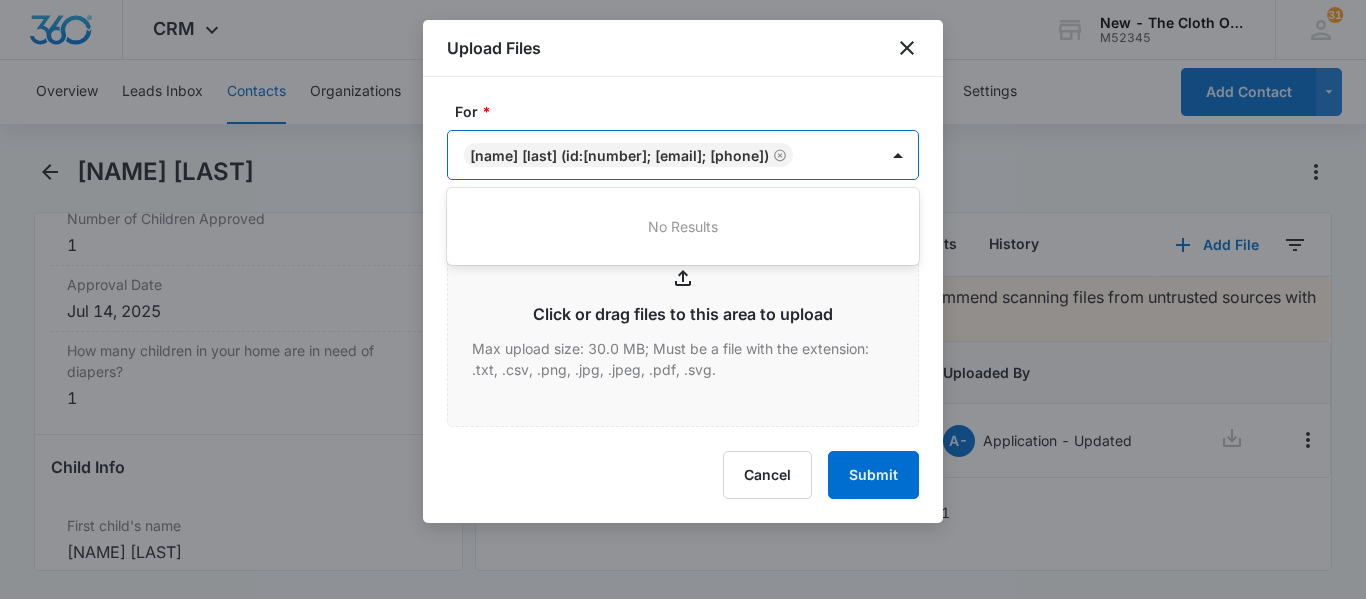 click at bounding box center (837, 155) 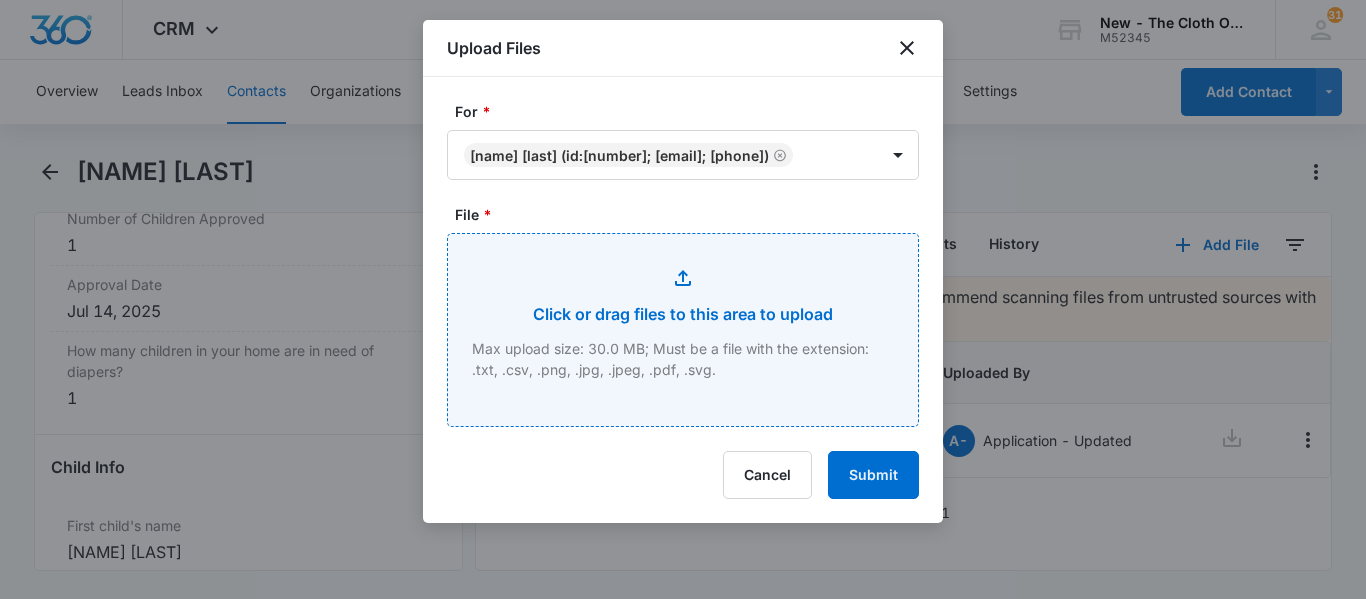 click on "File *" at bounding box center [683, 330] 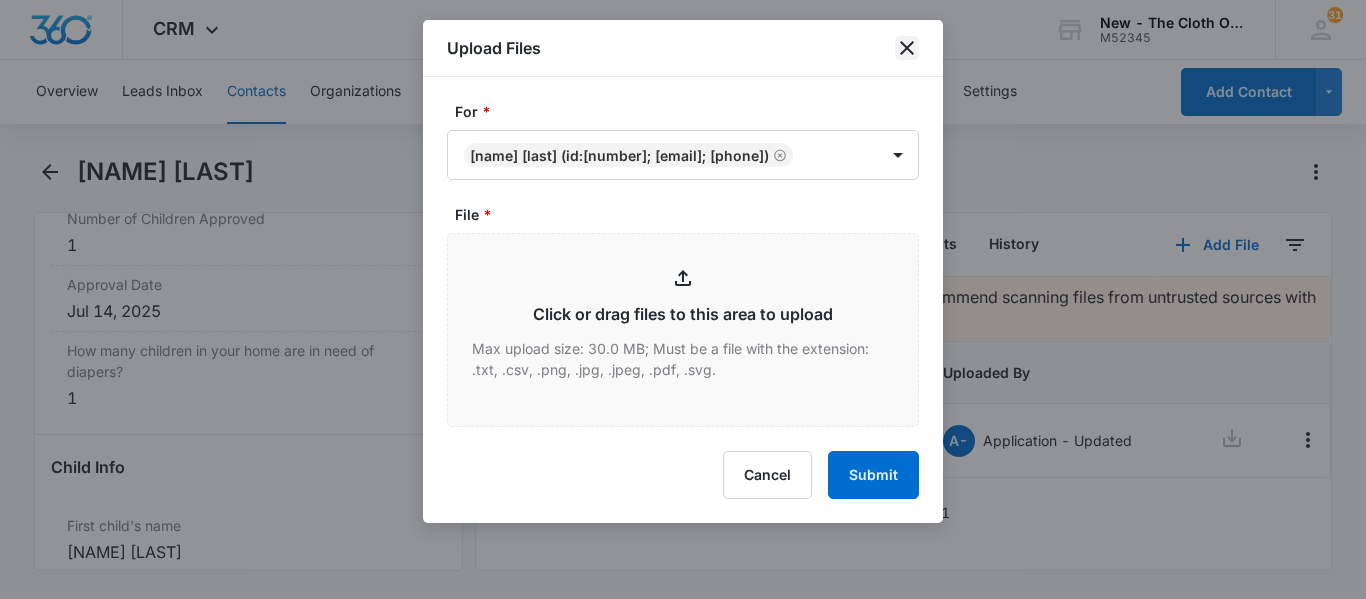 click 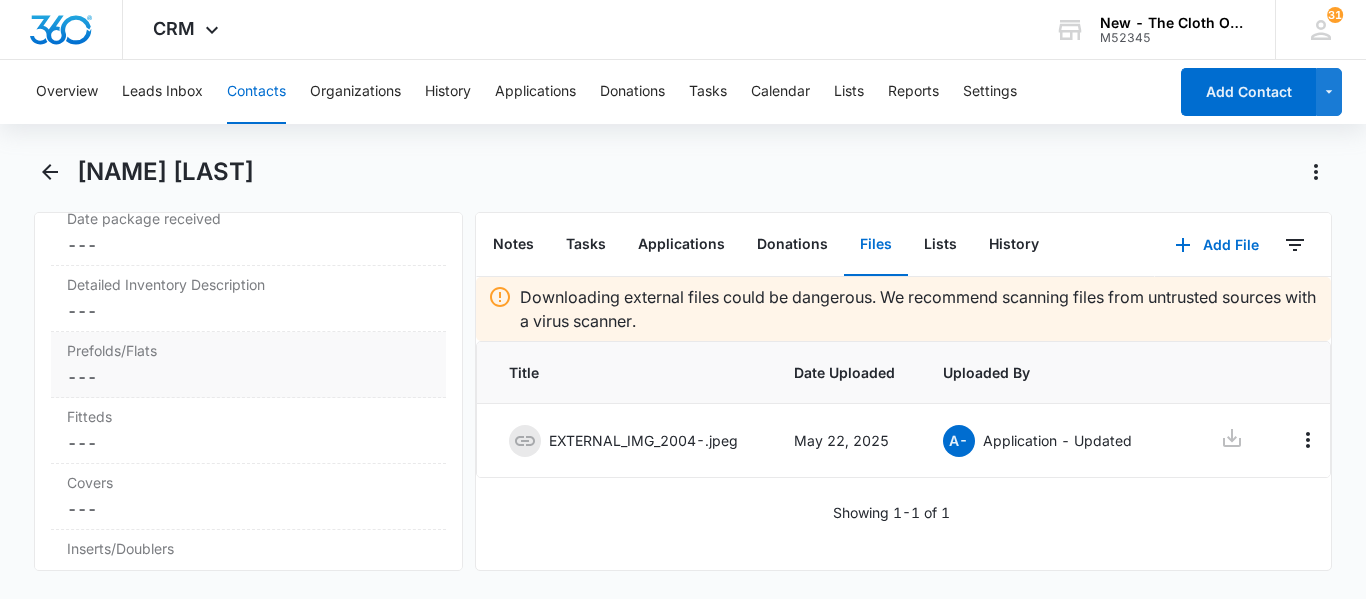 scroll, scrollTop: 4947, scrollLeft: 0, axis: vertical 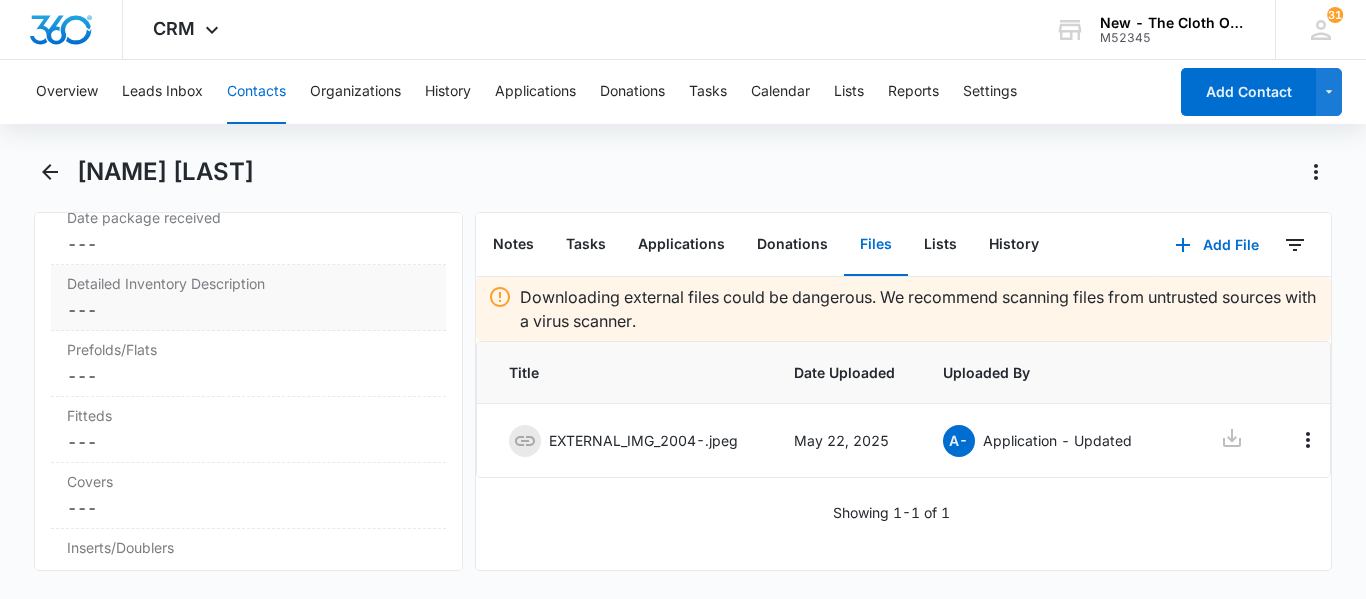 drag, startPoint x: 187, startPoint y: 311, endPoint x: 179, endPoint y: 327, distance: 17.888544 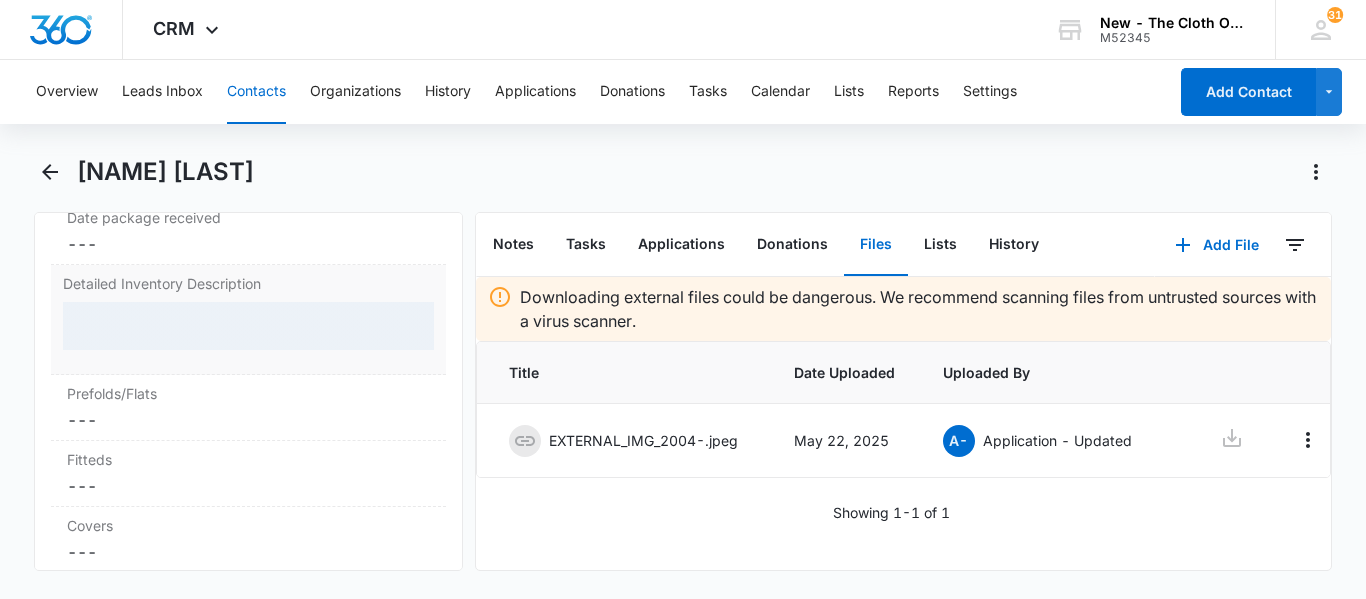 click at bounding box center (248, 326) 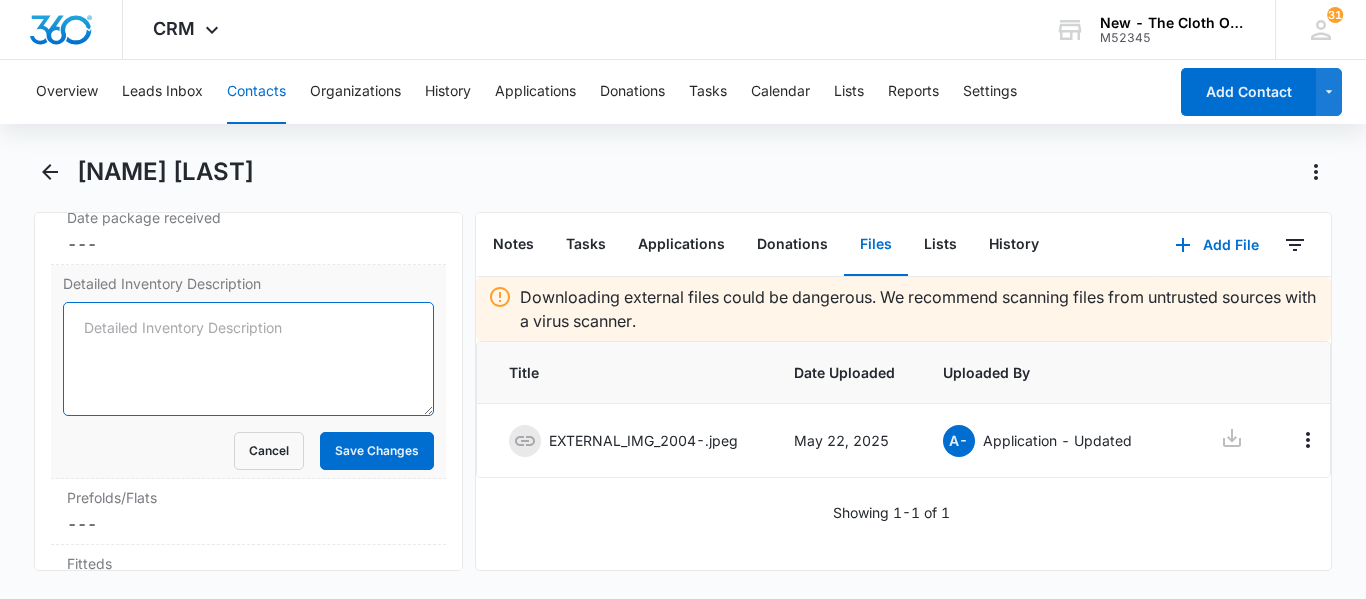 click on "Detailed Inventory Description" at bounding box center (248, 359) 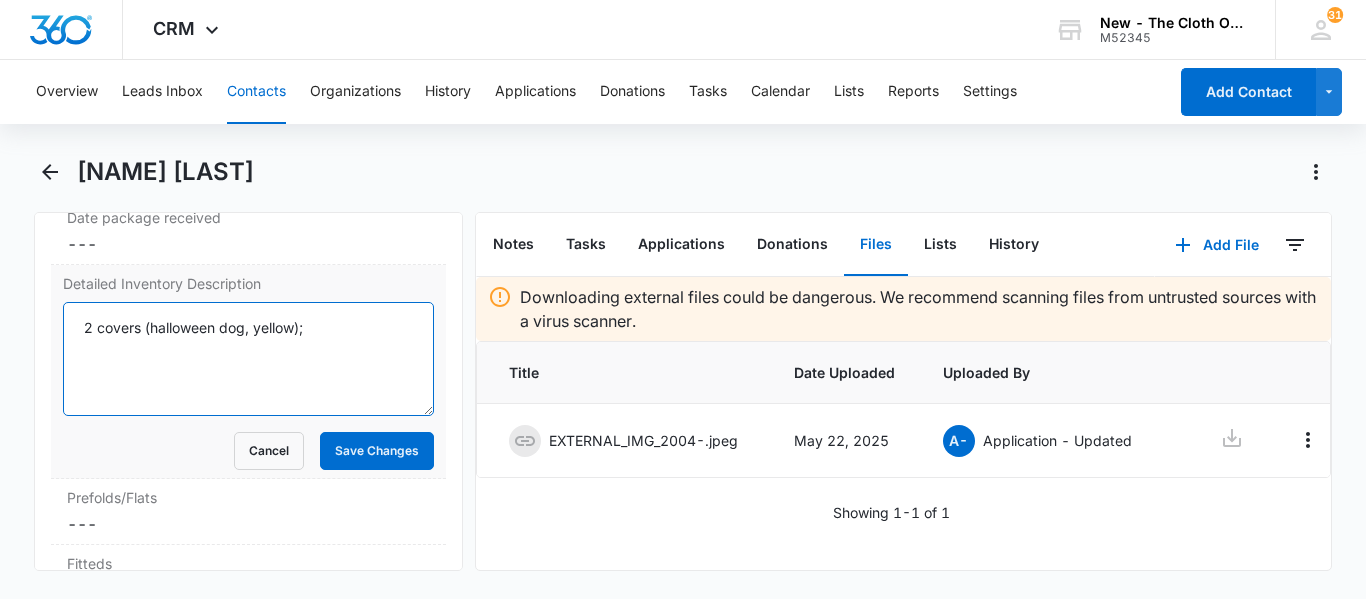 click on "2 covers (halloween dog, yellow);" at bounding box center (248, 359) 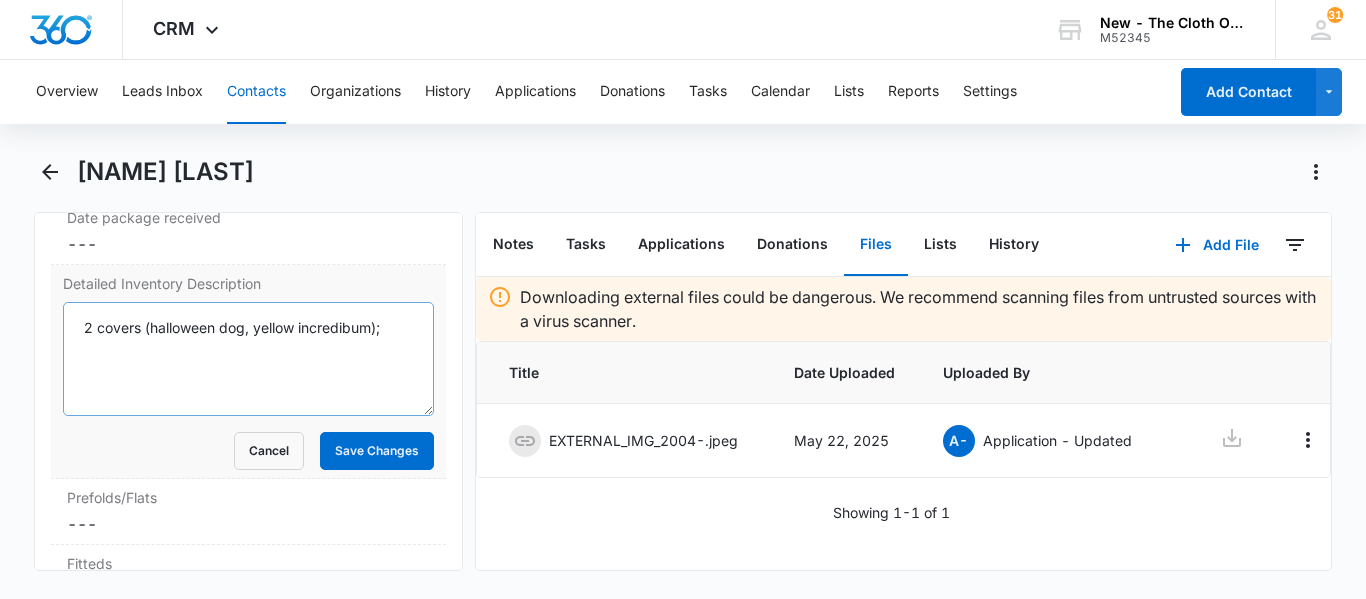 click on "Detailed Inventory Description 2 covers (halloween dog, yellow incredibum);  Cancel Save Changes" at bounding box center [248, 372] 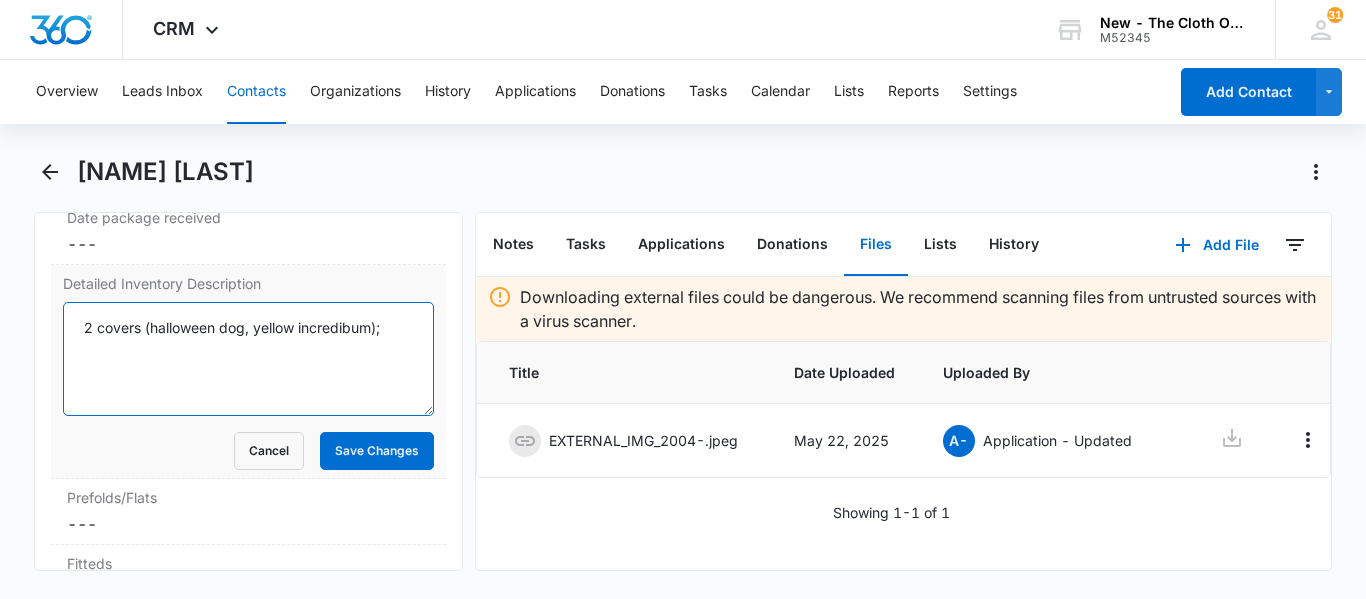 click on "2 covers (halloween dog, yellow incredibum);" at bounding box center (248, 359) 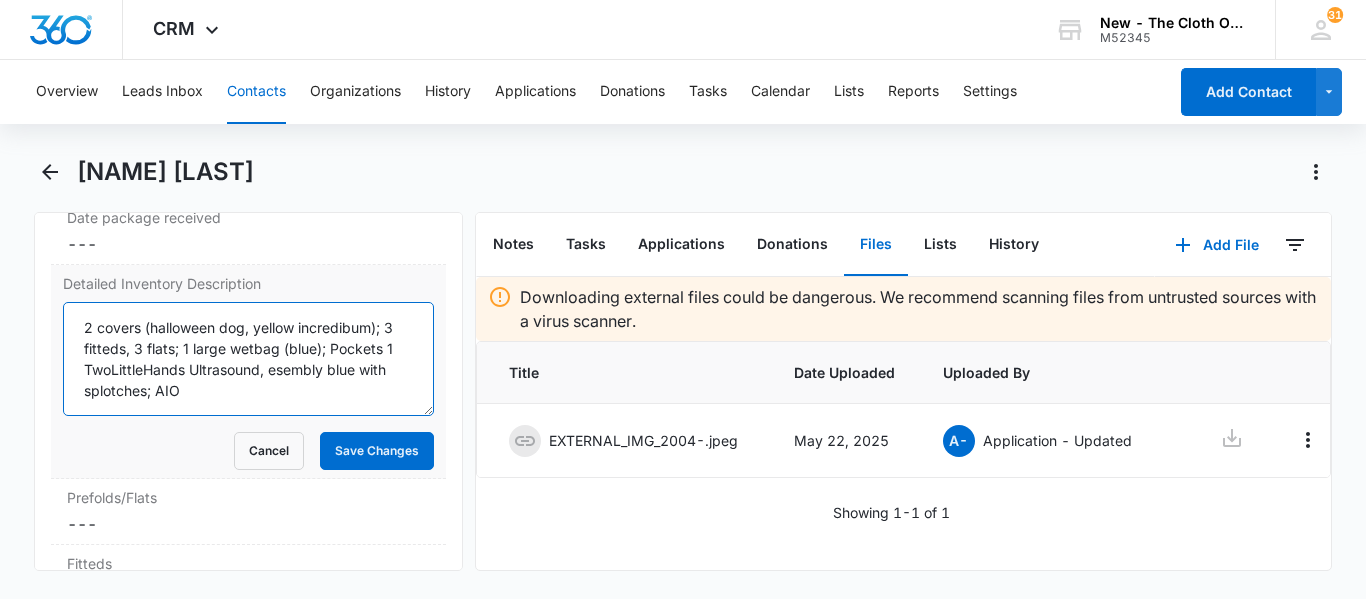 click on "2 covers (halloween dog, yellow incredibum); 3 fitteds, 3 flats; 1 large wetbag (blue); Pockets 1 TwoLittleHands Ultrasound, esembly blue with splotches; AIO" at bounding box center (248, 359) 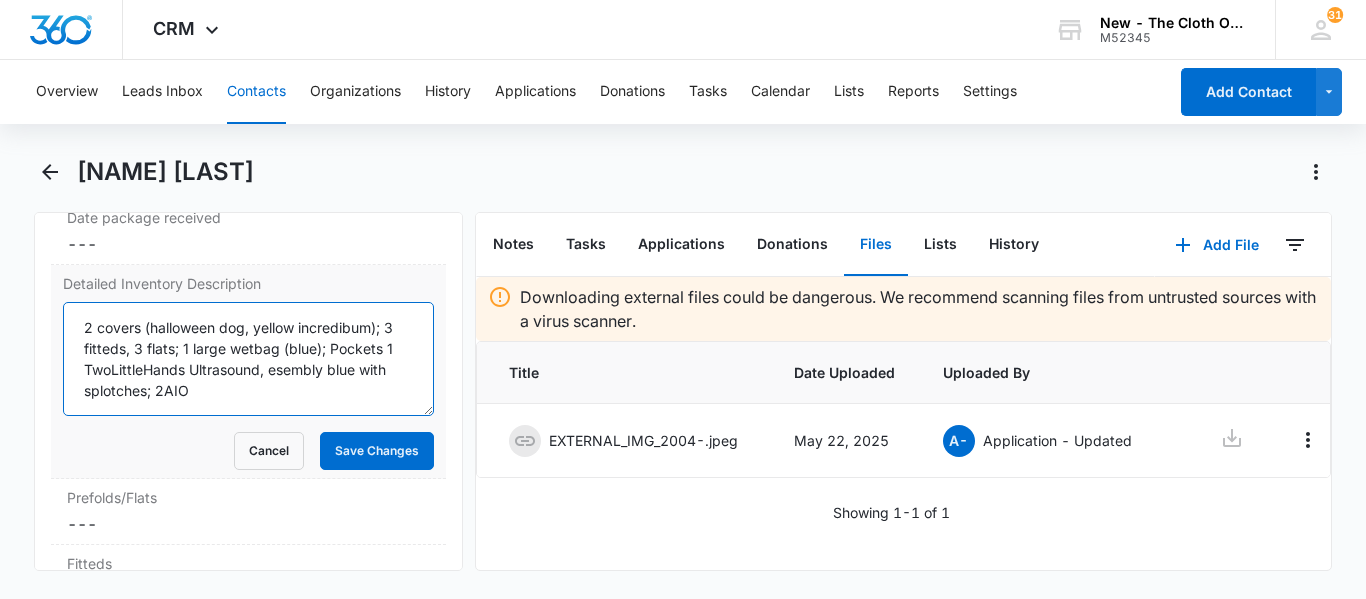 click on "2 covers (halloween dog, yellow incredibum); 3 fitteds, 3 flats; 1 large wetbag (blue); Pockets 1 TwoLittleHands Ultrasound, esembly blue with splotches; 2AIO" at bounding box center (248, 359) 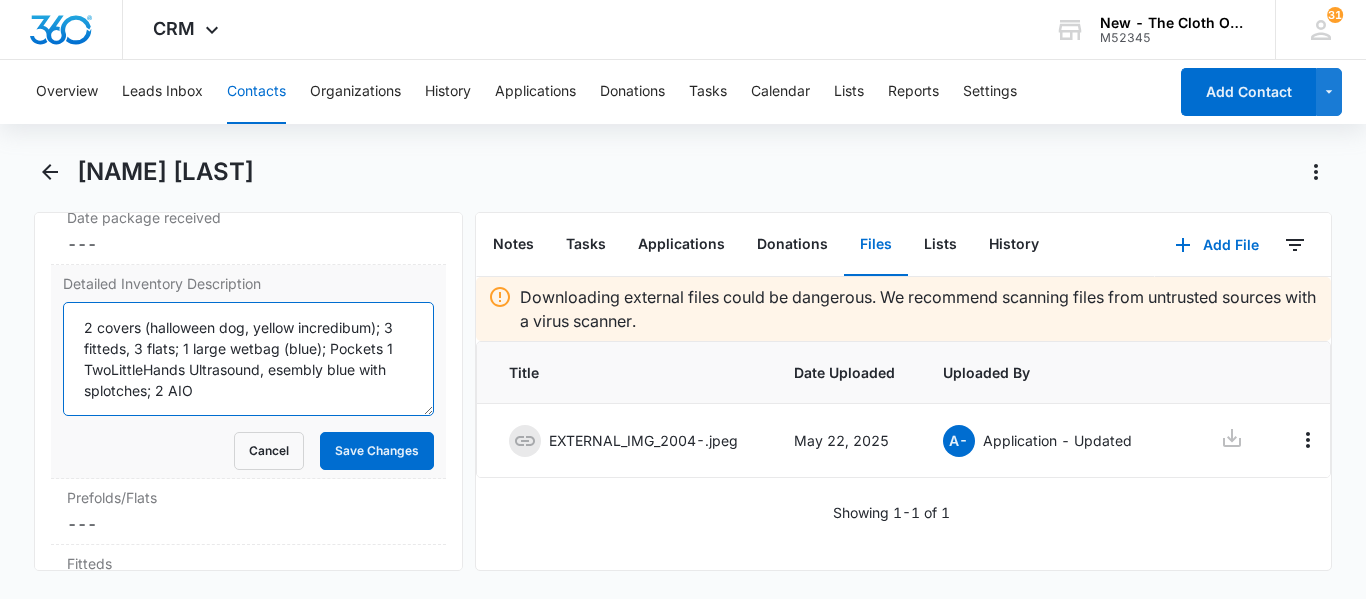 click on "2 covers (halloween dog, yellow incredibum); 3 fitteds, 3 flats; 1 large wetbag (blue); Pockets 1 TwoLittleHands Ultrasound, esembly blue with splotches; 2 AIO" at bounding box center (248, 359) 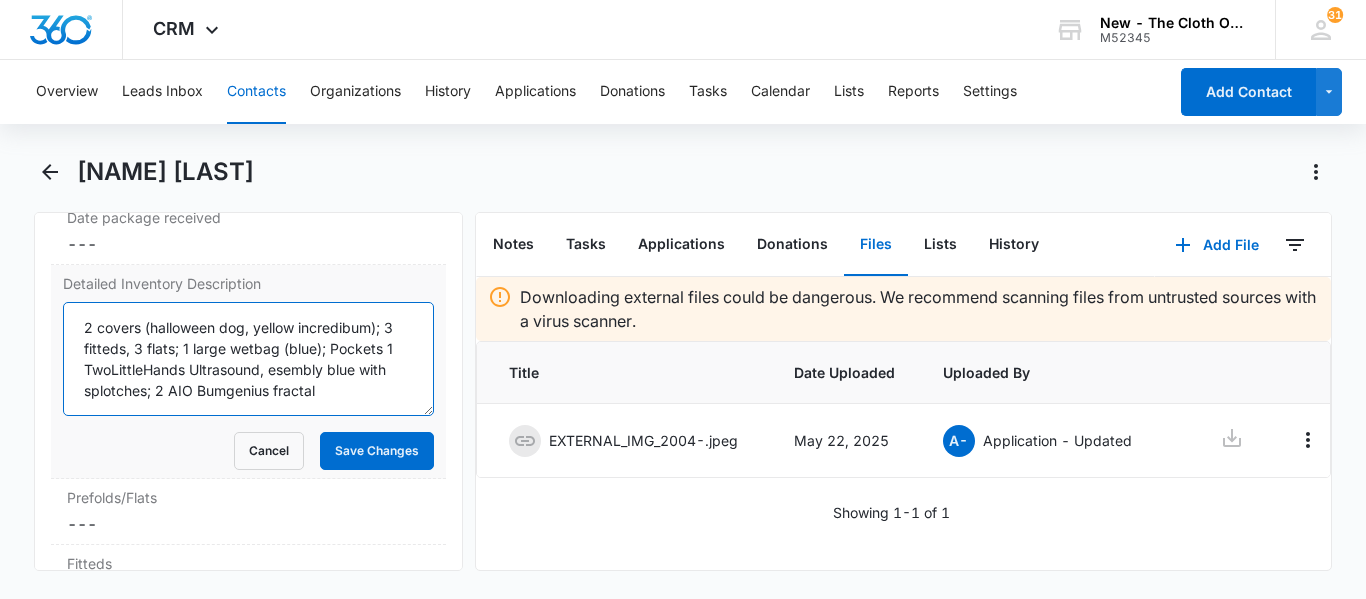 click on "2 covers (halloween dog, yellow incredibum); 3 fitteds, 3 flats; 1 large wetbag (blue); Pockets 1 TwoLittleHands Ultrasound, esembly blue with splotches; 2 AIO Bumgenius fractal" at bounding box center (248, 359) 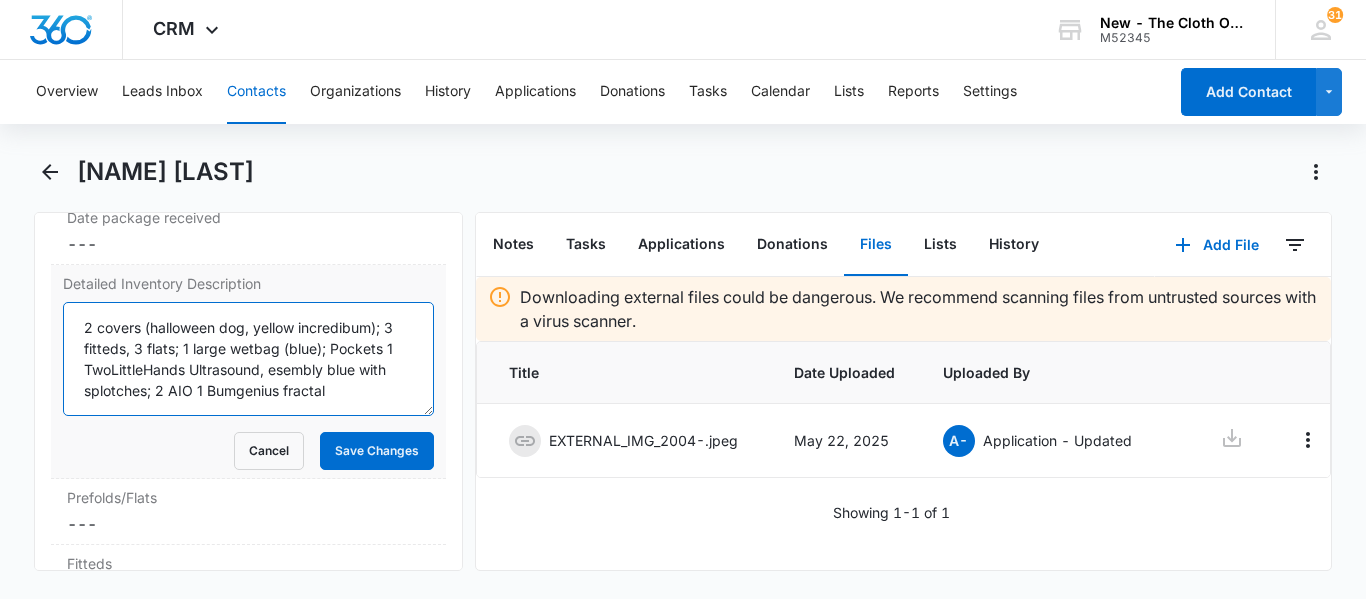 click on "2 covers (halloween dog, yellow incredibum); 3 fitteds, 3 flats; 1 large wetbag (blue); Pockets 1 TwoLittleHands Ultrasound, esembly blue with splotches; 2 AIO 1 Bumgenius fractal" at bounding box center (248, 359) 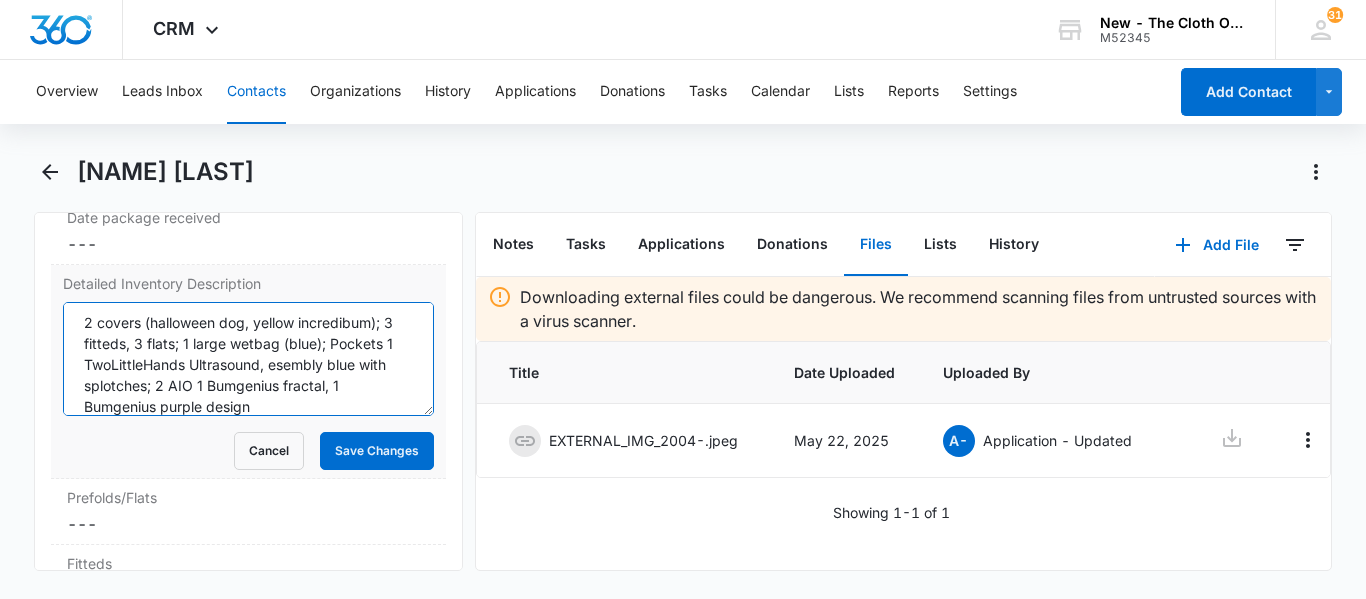 scroll, scrollTop: 26, scrollLeft: 0, axis: vertical 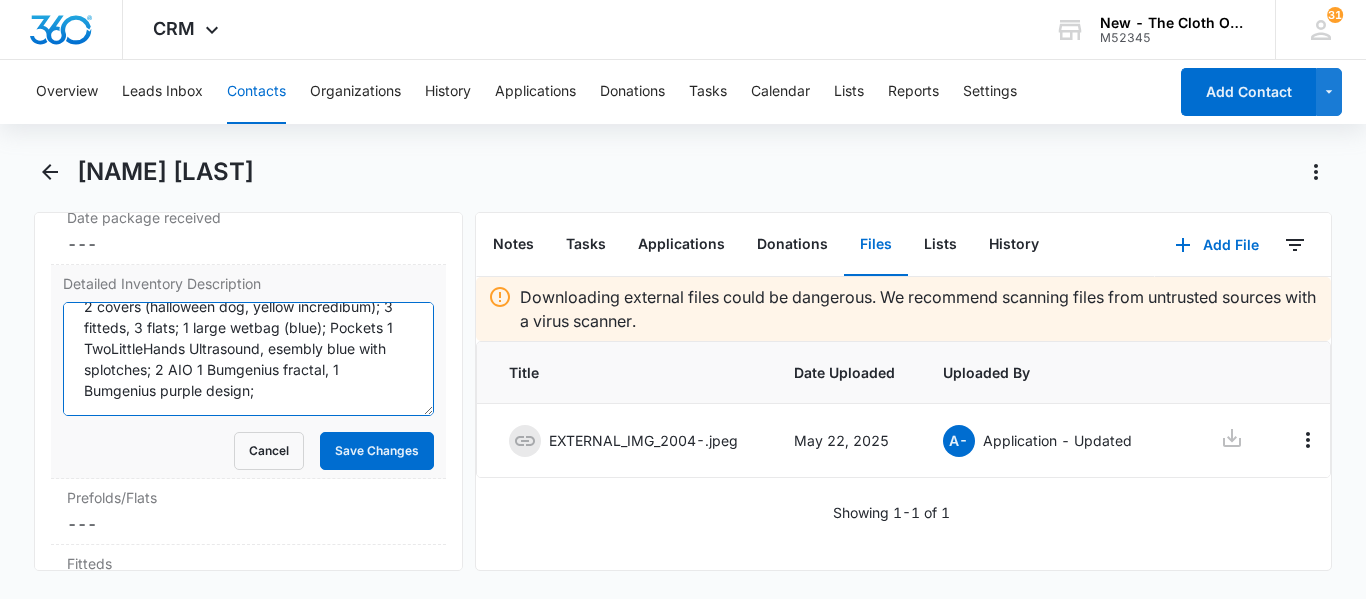 click on "2 covers (halloween dog, yellow incredibum); 3 fitteds, 3 flats; 1 large wetbag (blue); Pockets 1 TwoLittleHands Ultrasound, esembly blue with splotches; 2 AIO 1 Bumgenius fractal, 1 Bumgenius purple design;" at bounding box center [248, 359] 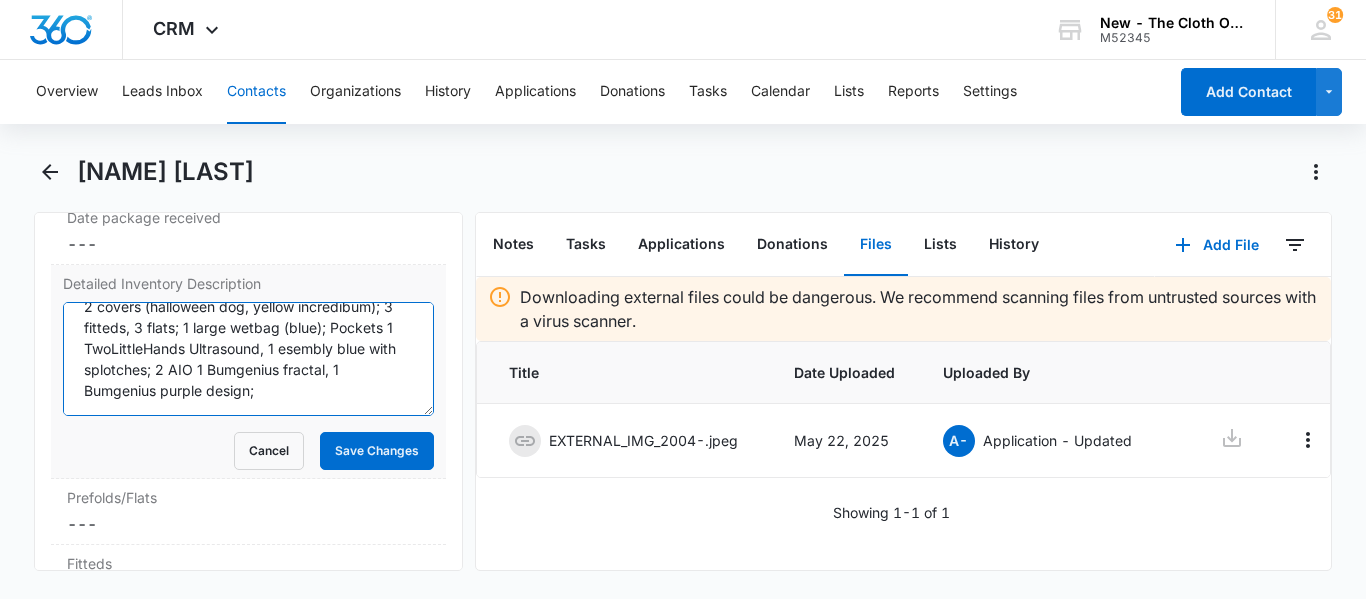 click on "2 covers (halloween dog, yellow incredibum); 3 fitteds, 3 flats; 1 large wetbag (blue); Pockets 1 TwoLittleHands Ultrasound, 1 esembly blue with splotches; 2 AIO 1 Bumgenius fractal, 1 Bumgenius purple design;" at bounding box center (248, 359) 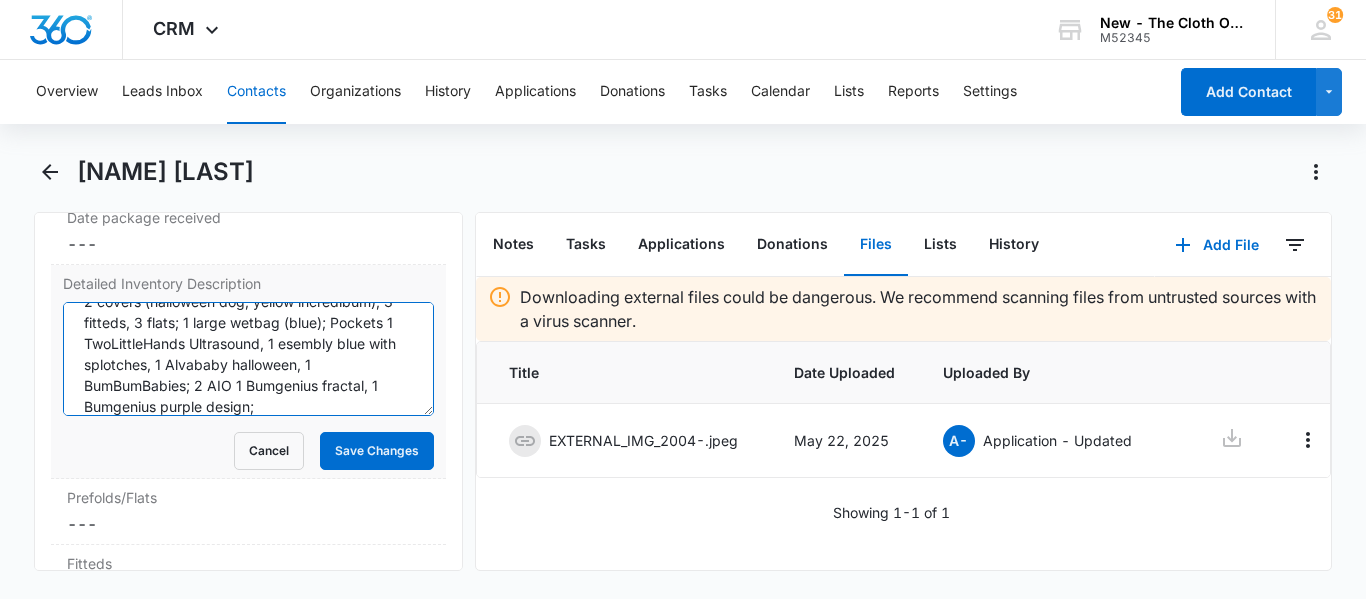click on "2 covers (halloween dog, yellow incredibum); 3 fitteds, 3 flats; 1 large wetbag (blue); Pockets 1 TwoLittleHands Ultrasound, 1 esembly blue with splotches, 1 Alvababy halloween, 1 BumBumBabies; 2 AIO 1 Bumgenius fractal, 1 Bumgenius purple design;" at bounding box center [248, 359] 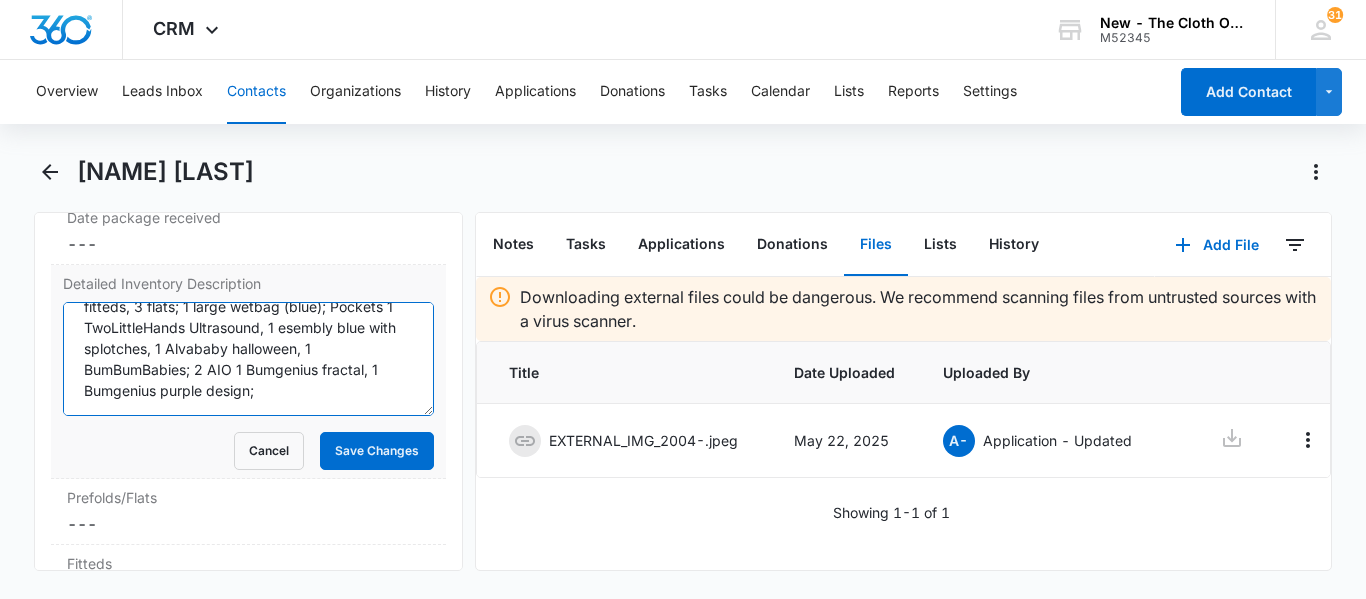 click on "2 covers (halloween dog, yellow incredibum); 3 fitteds, 3 flats; 1 large wetbag (blue); Pockets 1 TwoLittleHands Ultrasound, 1 esembly blue with splotches, 1 Alvababy halloween, 1 BumBumBabies; 2 AIO 1 Bumgenius fractal, 1 Bumgenius purple design;" at bounding box center [248, 359] 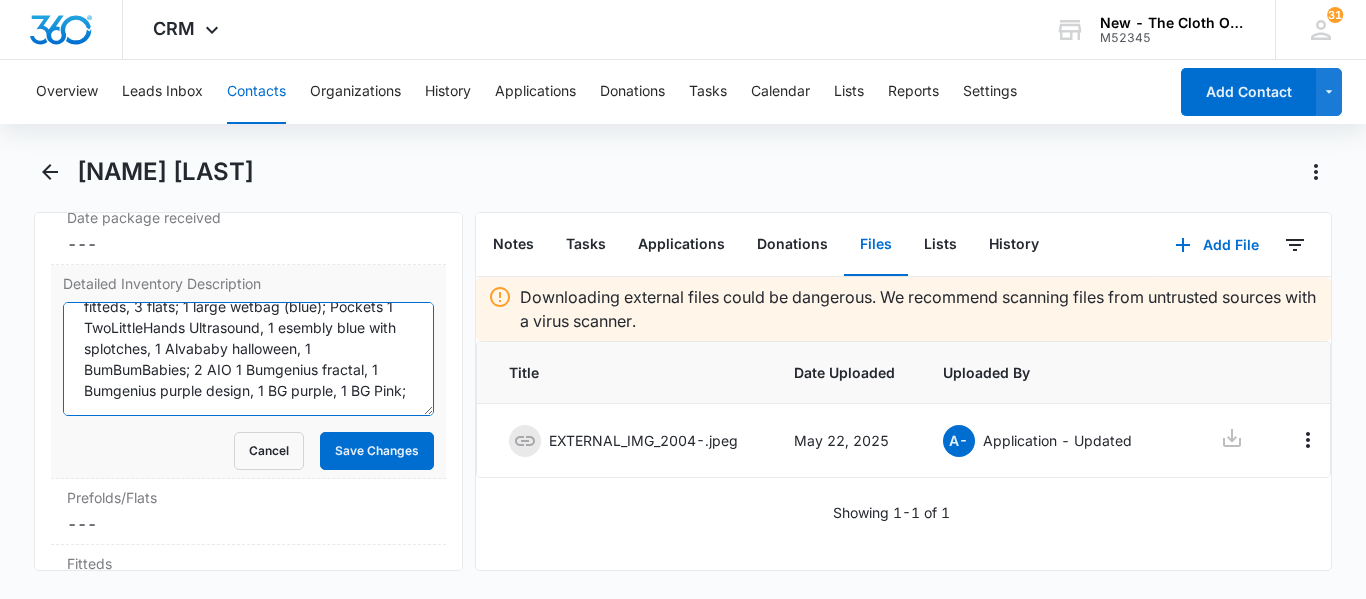 click on "2 covers (halloween dog, yellow incredibum); 3 fitteds, 3 flats; 1 large wetbag (blue); Pockets 1 TwoLittleHands Ultrasound, 1 esembly blue with splotches, 1 Alvababy halloween, 1 BumBumBabies; 2 AIO 1 Bumgenius fractal, 1 Bumgenius purple design, 1 BG purple, 1 BG Pink;" at bounding box center [248, 359] 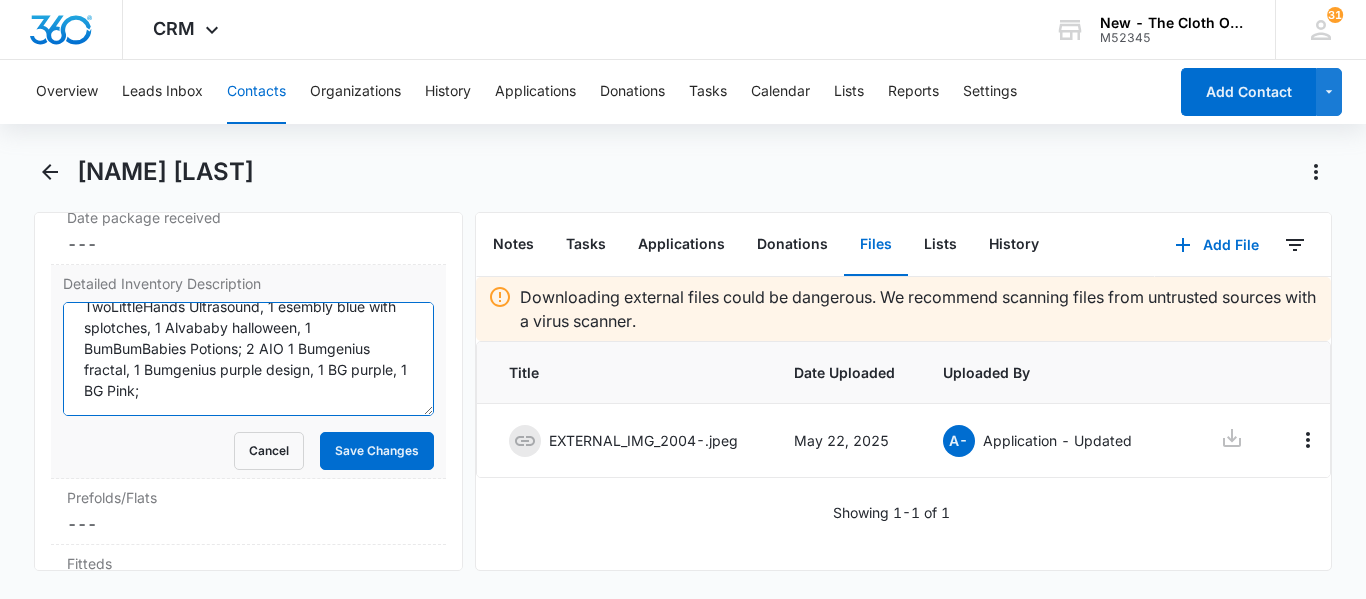 click on "2 covers (halloween dog, yellow incredibum); 3 fitteds, 3 flats; 1 large wetbag (blue); Pockets 1 TwoLittleHands Ultrasound, 1 esembly blue with splotches, 1 Alvababy halloween, 1 BumBumBabies Potions; 2 AIO 1 Bumgenius fractal, 1 Bumgenius purple design, 1 BG purple, 1 BG Pink;" at bounding box center [248, 359] 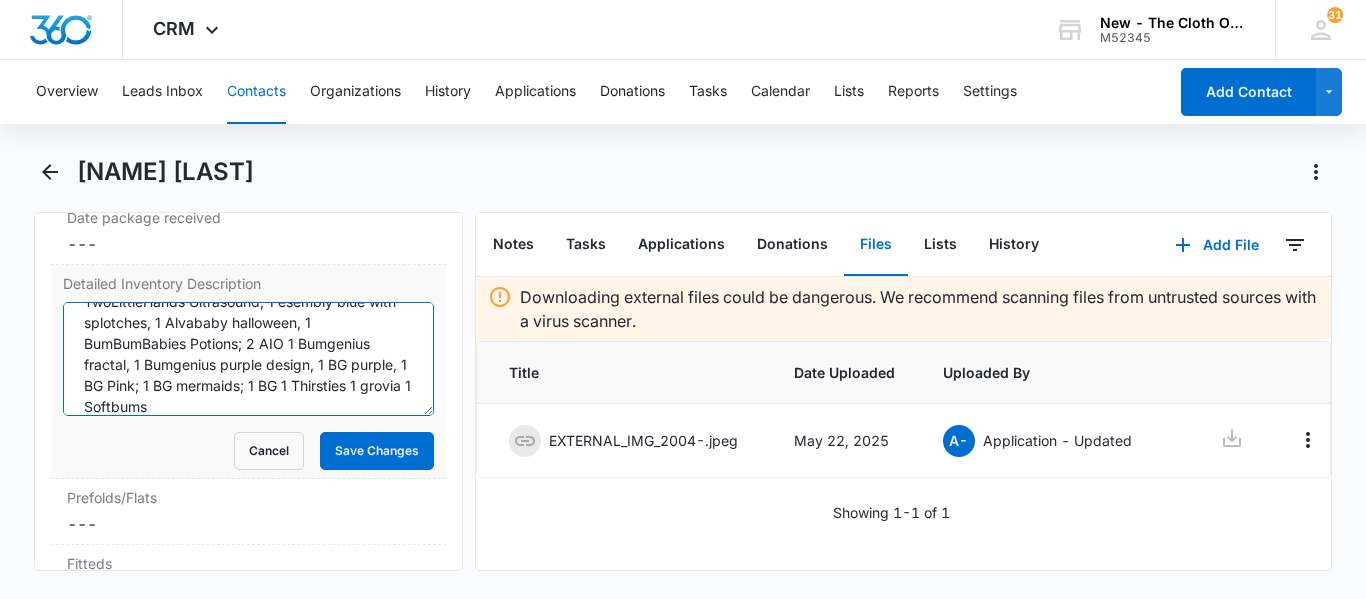 scroll, scrollTop: 89, scrollLeft: 0, axis: vertical 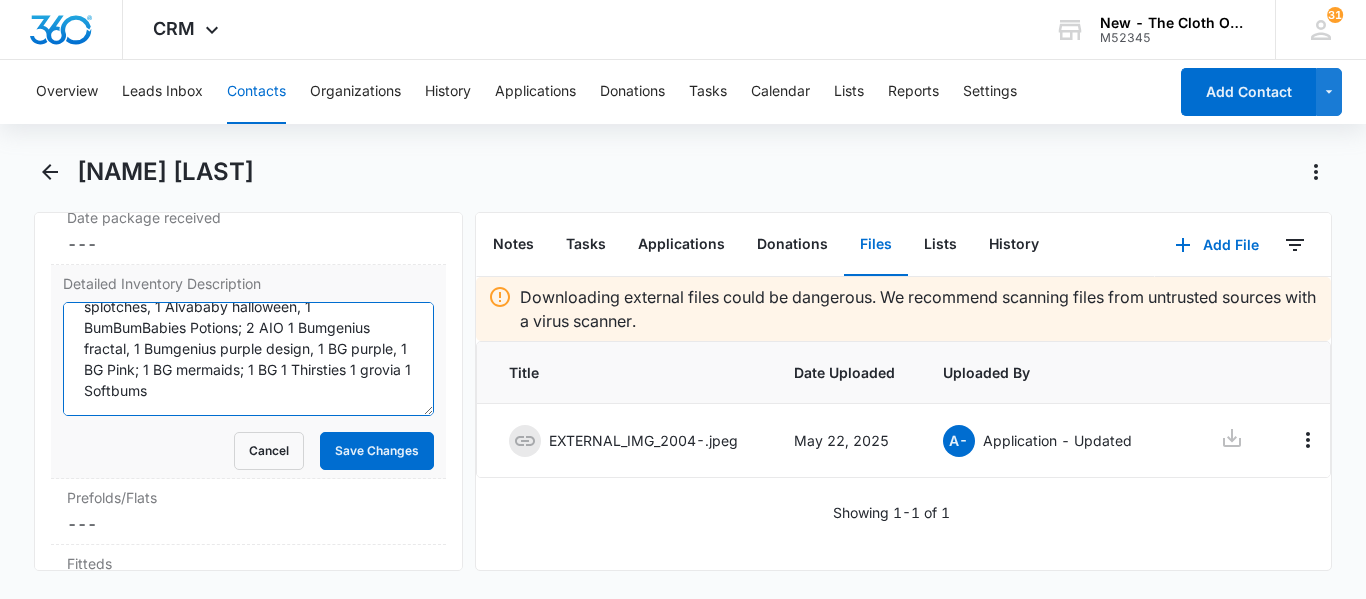 click on "2 covers (halloween dog, yellow incredibum); 3 fitteds, 3 flats; 1 large wetbag (blue); Pockets 1 TwoLittleHands Ultrasound, 1 esembly blue with splotches, 1 Alvababy halloween, 1 BumBumBabies Potions; 2 AIO 1 Bumgenius fractal, 1 Bumgenius purple design, 1 BG purple, 1 BG Pink; 1 BG mermaids; 1 BG 1 Thirsties 1 grovia 1 Softbums" at bounding box center (248, 359) 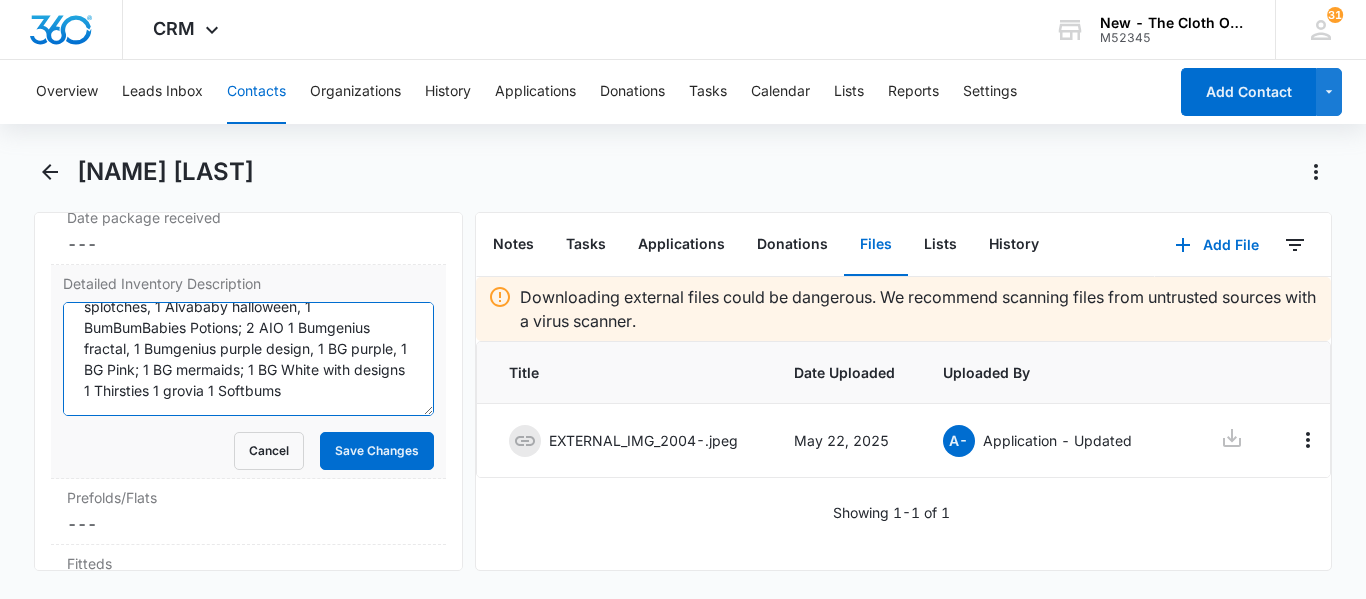 click on "2 covers (halloween dog, yellow incredibum); 3 fitteds, 3 flats; 1 large wetbag (blue); Pockets 1 TwoLittleHands Ultrasound, 1 esembly blue with splotches, 1 Alvababy halloween, 1 BumBumBabies Potions; 2 AIO 1 Bumgenius fractal, 1 Bumgenius purple design, 1 BG purple, 1 BG Pink; 1 BG mermaids; 1 BG White with designs 1 Thirsties 1 grovia 1 Softbums" at bounding box center (248, 359) 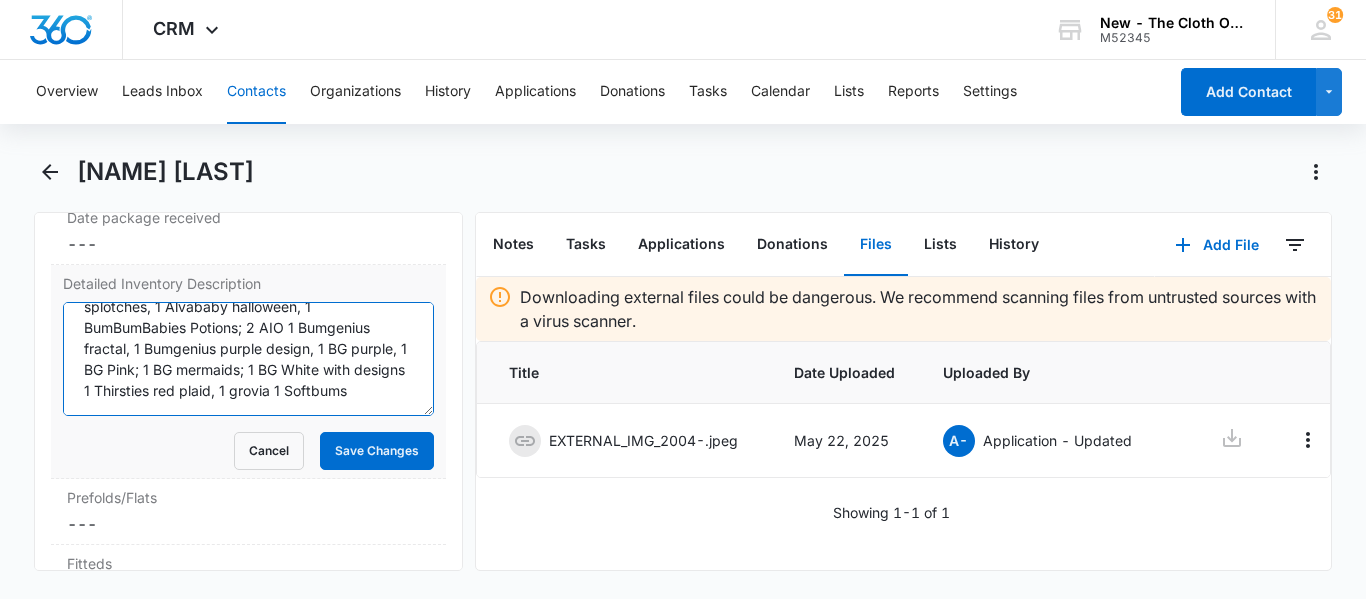 click on "2 covers (halloween dog, yellow incredibum); 3 fitteds, 3 flats; 1 large wetbag (blue); Pockets 1 TwoLittleHands Ultrasound, 1 esembly blue with splotches, 1 Alvababy halloween, 1 BumBumBabies Potions; 2 AIO 1 Bumgenius fractal, 1 Bumgenius purple design, 1 BG purple, 1 BG Pink; 1 BG mermaids; 1 BG White with designs 1 Thirsties red plaid, 1 grovia 1 Softbums" at bounding box center (248, 359) 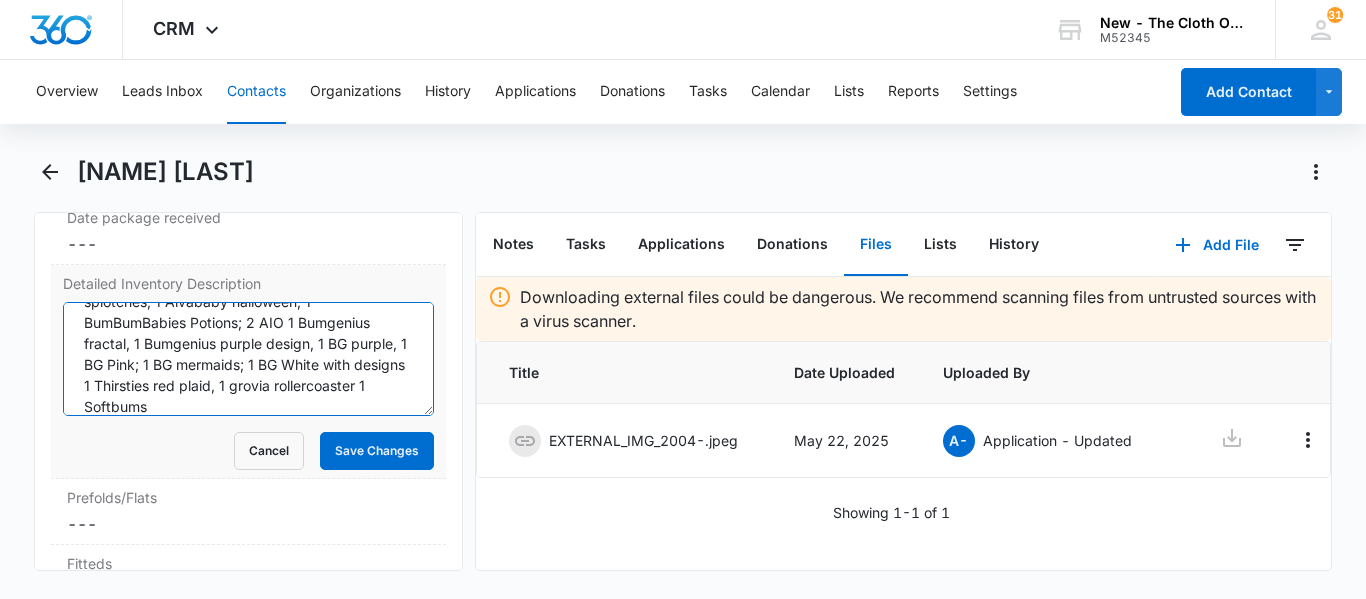 scroll, scrollTop: 126, scrollLeft: 0, axis: vertical 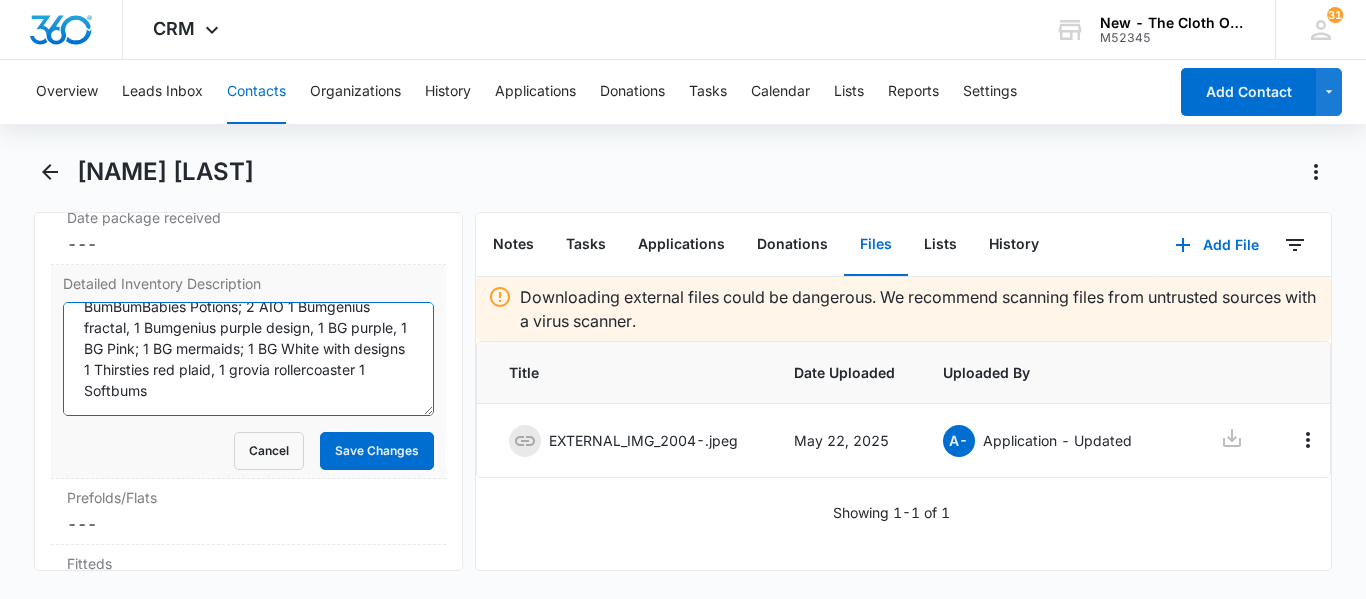 click on "2 covers (halloween dog, yellow incredibum); 3 fitteds, 3 flats; 1 large wetbag (blue); Pockets 1 TwoLittleHands Ultrasound, 1 esembly blue with splotches, 1 Alvababy halloween, 1 BumBumBabies Potions; 2 AIO 1 Bumgenius fractal, 1 Bumgenius purple design, 1 BG purple, 1 BG Pink; 1 BG mermaids; 1 BG White with designs 1 Thirsties red plaid, 1 grovia rollercoaster 1 Softbums" at bounding box center (248, 359) 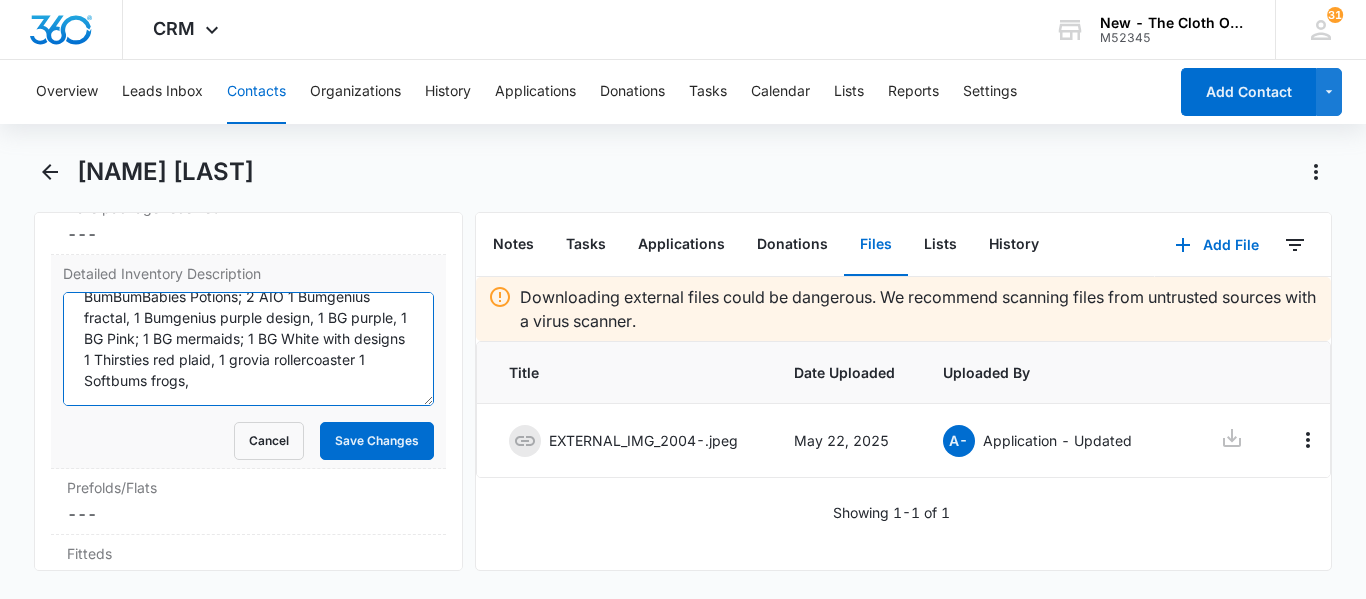 scroll, scrollTop: 4958, scrollLeft: 0, axis: vertical 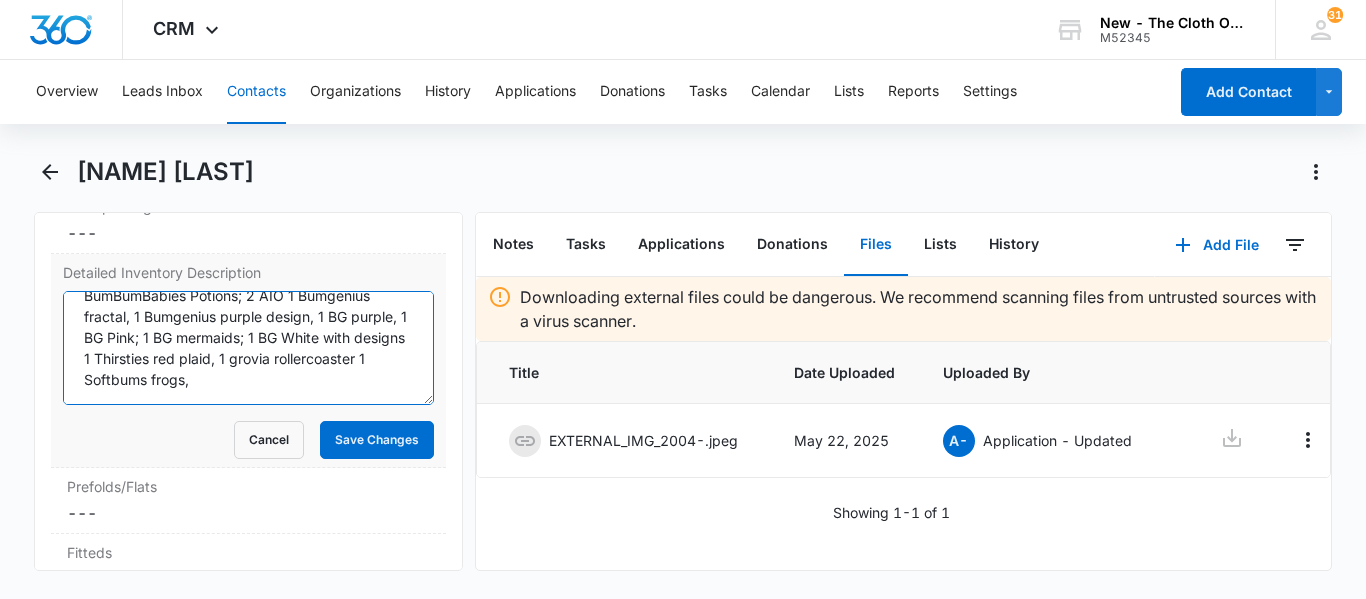 click on "2 covers (halloween dog, yellow incredibum); 3 fitteds, 3 flats; 1 large wetbag (blue); Pockets 1 TwoLittleHands Ultrasound, 1 esembly blue with splotches, 1 Alvababy halloween, 1 BumBumBabies Potions; 2 AIO 1 Bumgenius fractal, 1 Bumgenius purple design, 1 BG purple, 1 BG Pink; 1 BG mermaids; 1 BG White with designs 1 Thirsties red plaid, 1 grovia rollercoaster 1 Softbums frogs," at bounding box center (248, 348) 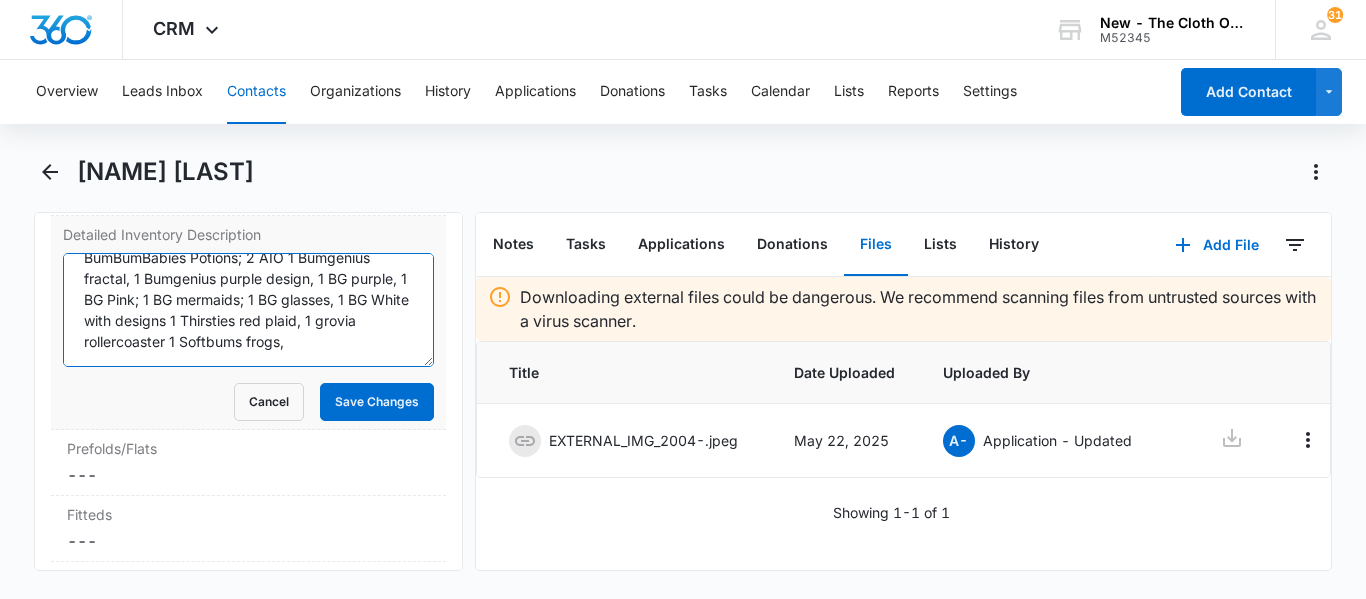 scroll, scrollTop: 4997, scrollLeft: 0, axis: vertical 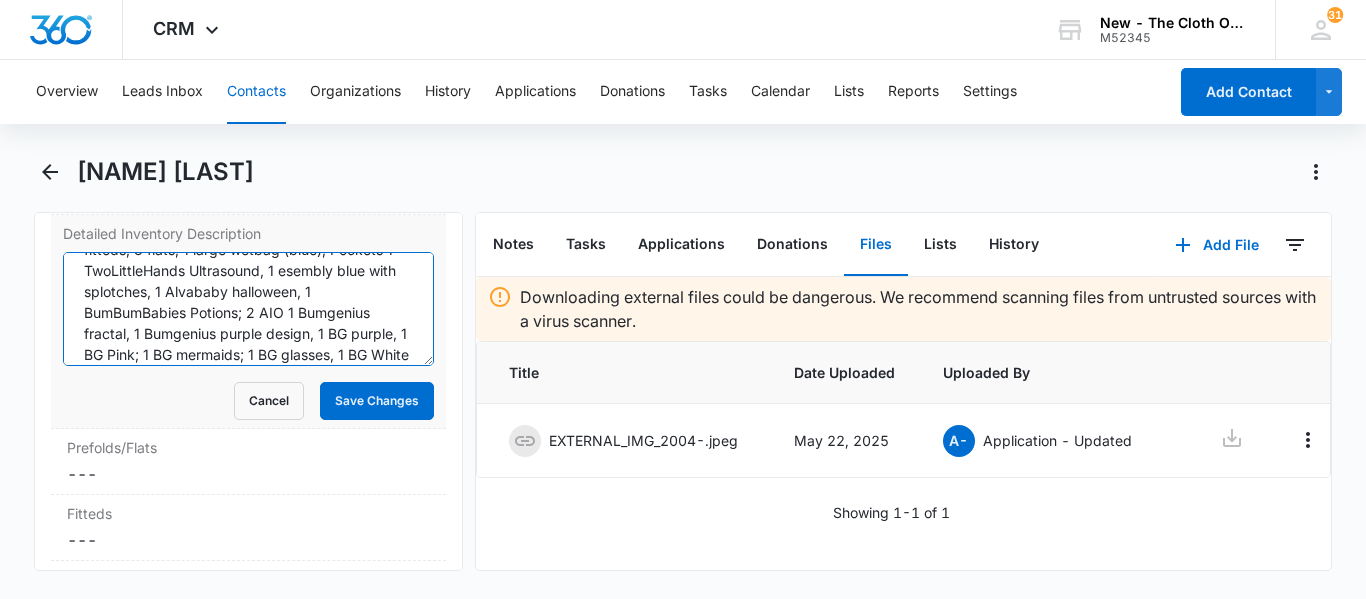 click on "2 covers (halloween dog, yellow incredibum); 3 fitteds, 3 flats; 1 large wetbag (blue); Pockets 1 TwoLittleHands Ultrasound, 1 esembly blue with splotches, 1 Alvababy halloween, 1 BumBumBabies Potions; 2 AIO 1 Bumgenius fractal, 1 Bumgenius purple design, 1 BG purple, 1 BG Pink; 1 BG mermaids; 1 BG glasses, 1 BG White with designs 1 Thirsties red plaid, 1 grovia rollercoaster 1 Softbums frogs," at bounding box center [248, 309] 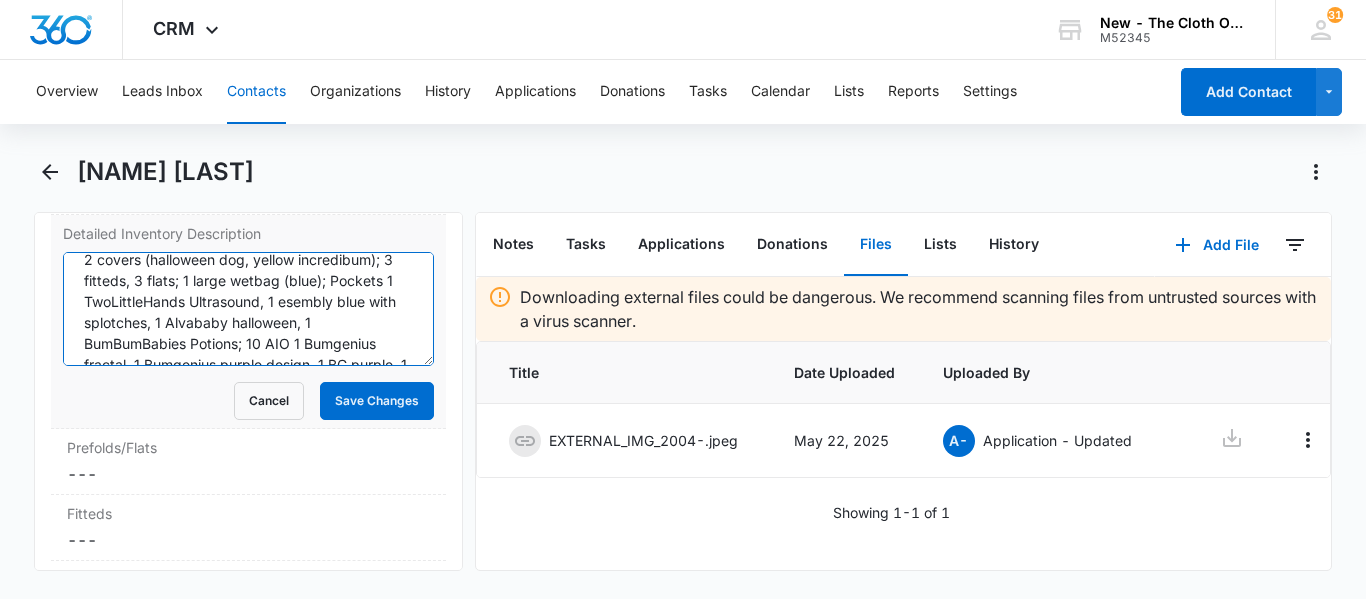 scroll, scrollTop: 19, scrollLeft: 0, axis: vertical 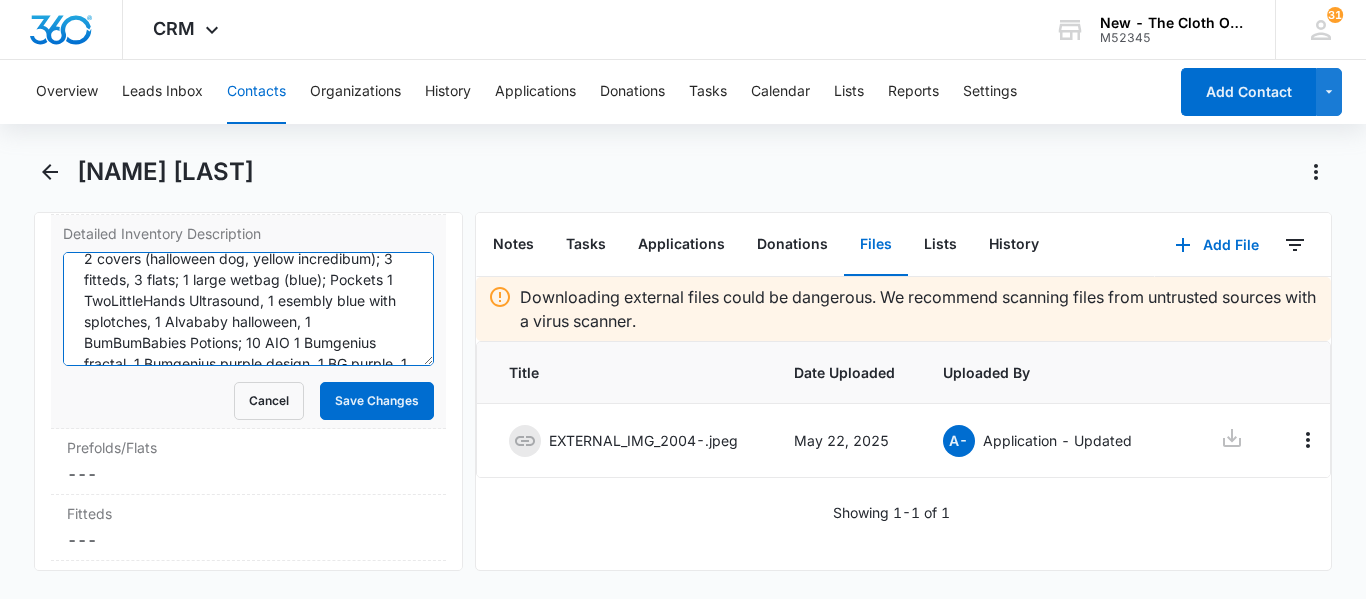 click on "2 covers (halloween dog, yellow incredibum); 3 fitteds, 3 flats; 1 large wetbag (blue); Pockets 1 TwoLittleHands Ultrasound, 1 esembly blue with splotches, 1 Alvababy halloween, 1 BumBumBabies Potions; 10 AIO 1 Bumgenius fractal, 1 Bumgenius purple design, 1 BG purple, 1 BG Pink; 1 BG mermaids; 1 BG glasses, 1 BG White with designs 1 Thirsties red plaid, 1 grovia rollercoaster 1 Softbums frogs," at bounding box center (248, 309) 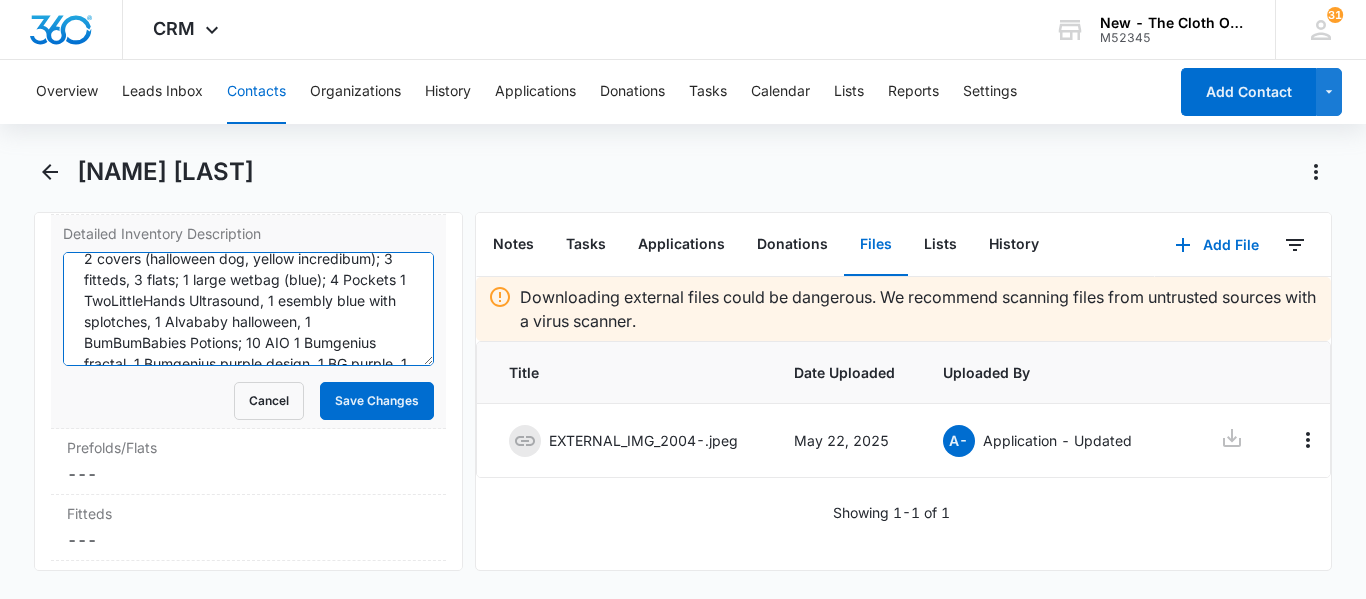 scroll, scrollTop: 126, scrollLeft: 0, axis: vertical 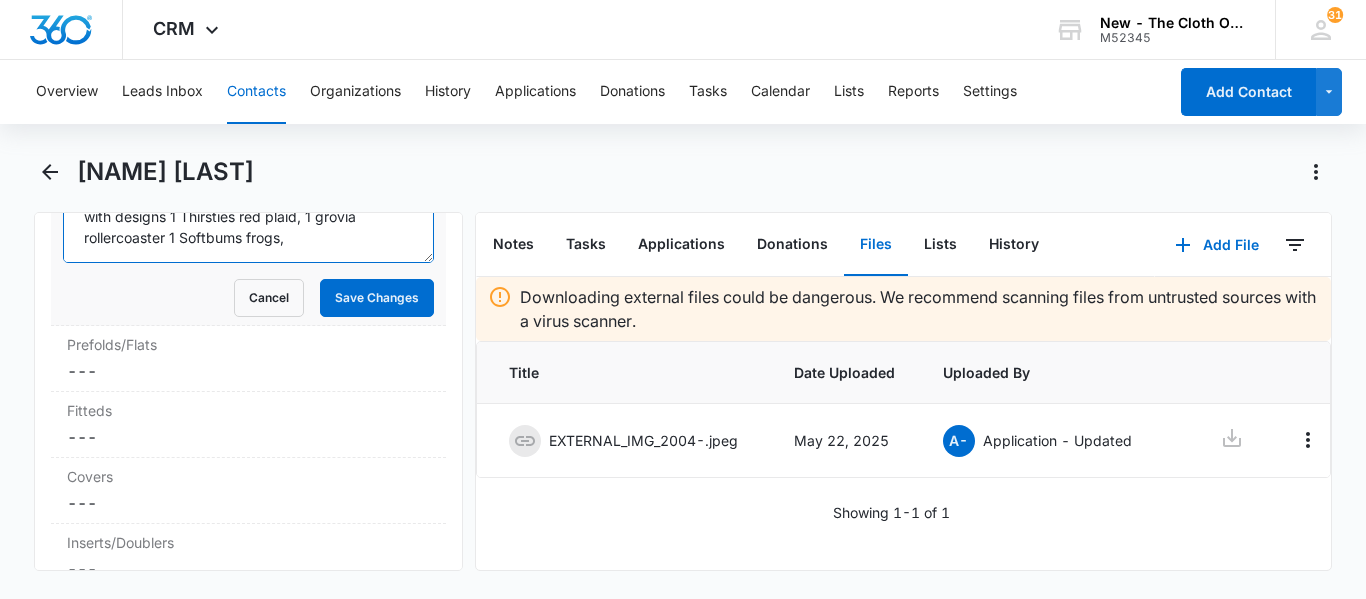 click on "2 covers (halloween dog, yellow incredibum); 3 fitteds, 3 flats; 1 large wetbag (blue); 4 Pockets 1 TwoLittleHands Ultrasound, 1 esembly blue with splotches, 1 Alvababy halloween, 1 BumBumBabies Potions; 10 AIO 1 Bumgenius fractal, 1 Bumgenius purple design, 1 BG purple, 1 BG Pink; 1 BG mermaids; 1 BG glasses, 1 BG White with designs 1 Thirsties red plaid, 1 grovia rollercoaster 1 Softbums frogs," at bounding box center [248, 206] 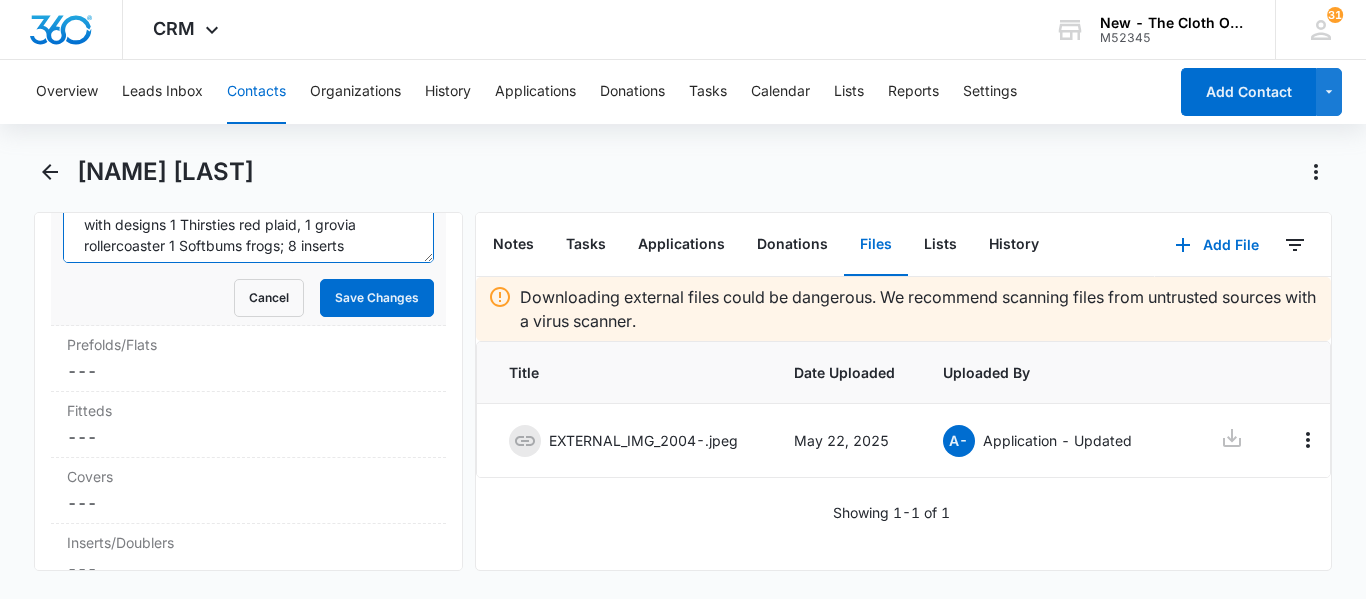 scroll, scrollTop: 96, scrollLeft: 0, axis: vertical 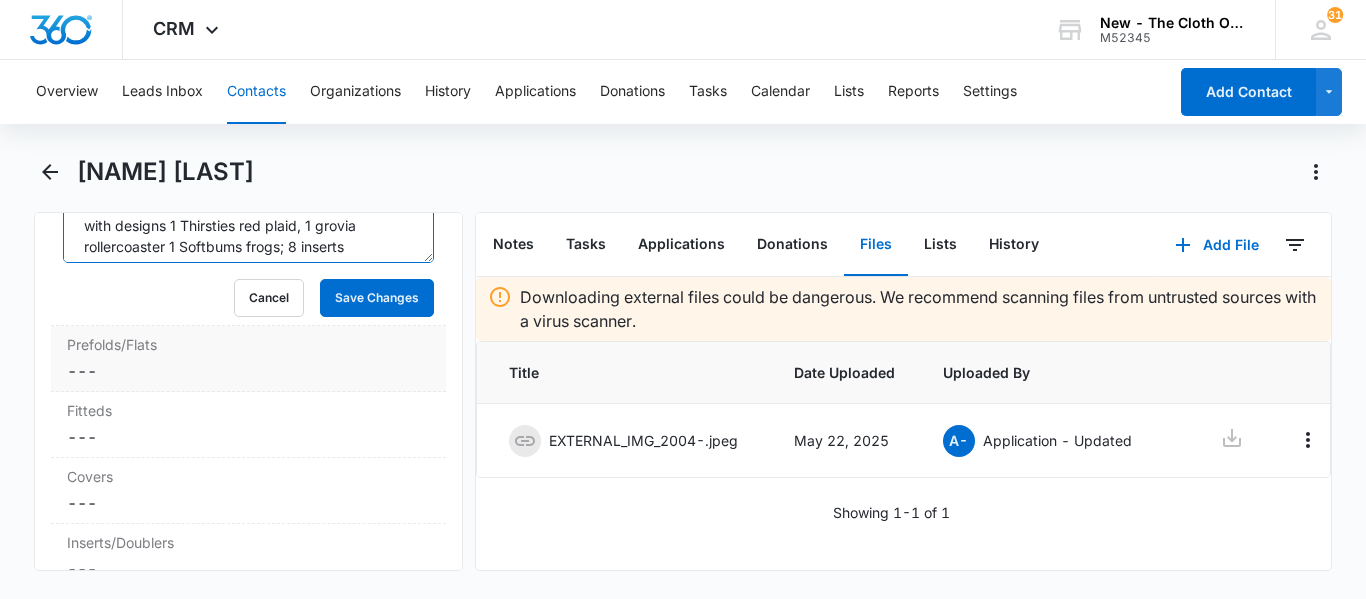 type on "2 covers (halloween dog, yellow incredibum); 3 fitteds, 3 flats; 1 large wetbag (blue); 4 Pockets 1 TwoLittleHands Ultrasound, 1 esembly blue with splotches, 1 Alvababy halloween, 1 BumBumBabies Potions; 10 AIO 1 Bumgenius fractal, 1 Bumgenius purple design, 1 BG purple, 1 BG Pink; 1 BG mermaids; 1 BG glasses, 1 BG White with designs 1 Thirsties red plaid, 1 grovia rollercoaster 1 Softbums frogs; 8 inserts" 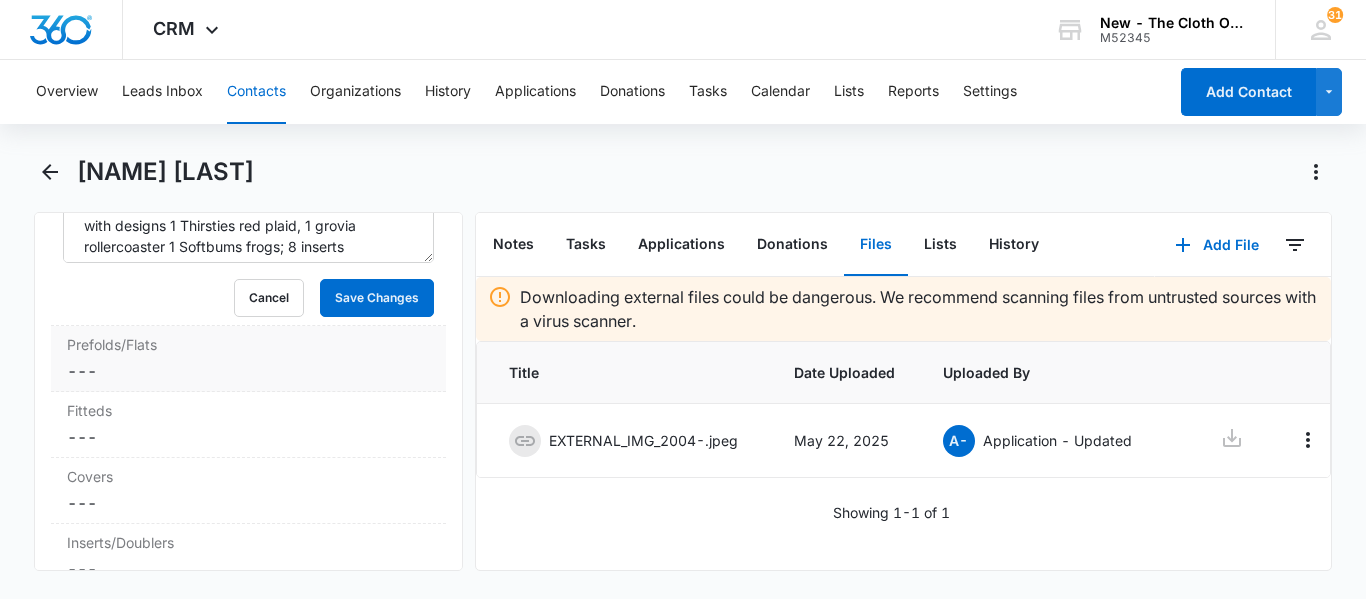 click on "Cancel Save Changes ---" at bounding box center (248, 371) 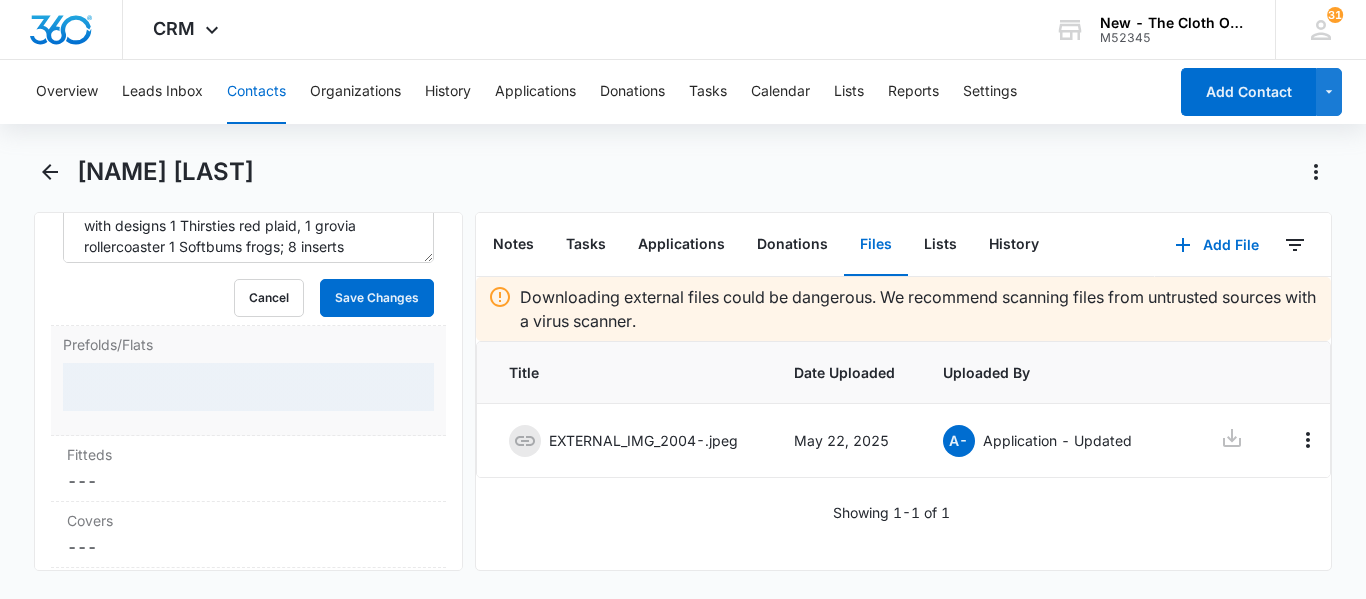 click at bounding box center (248, 387) 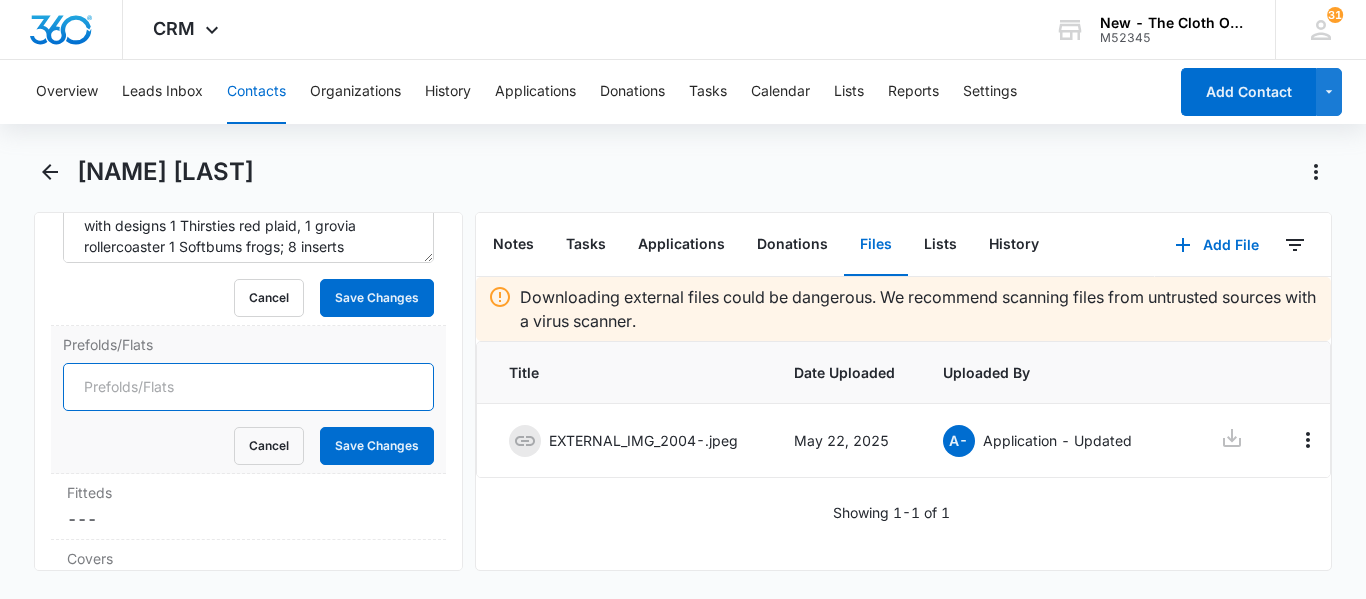 click on "Prefolds/Flats" at bounding box center (248, 387) 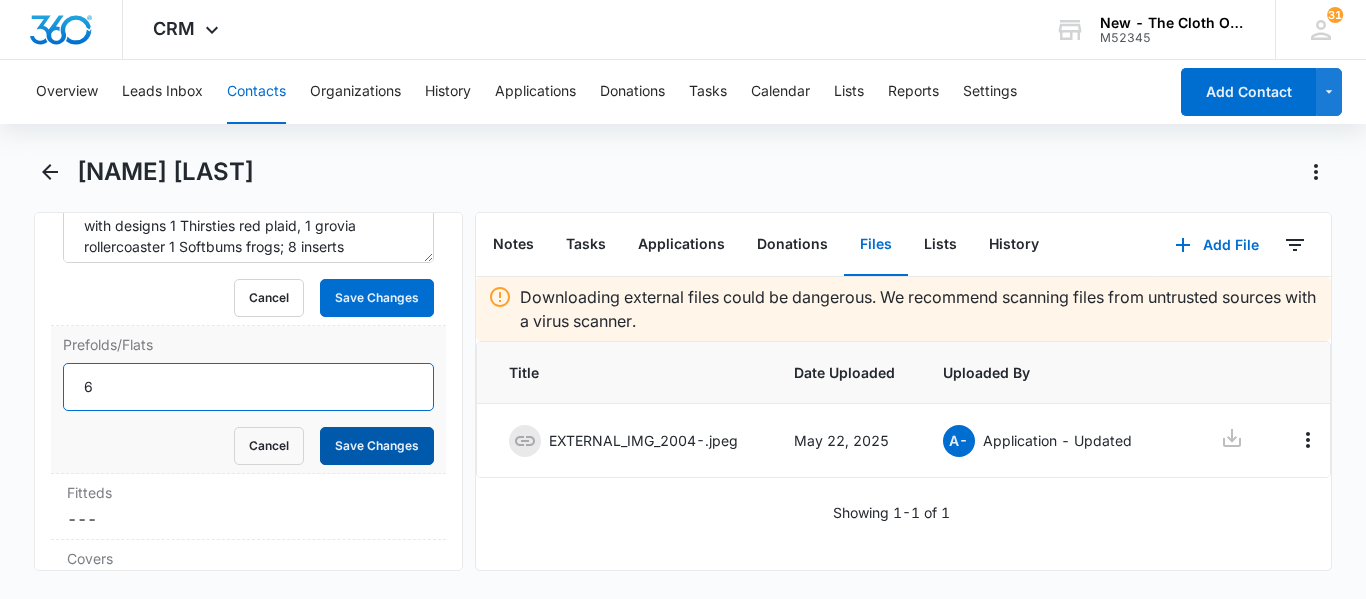 type on "6" 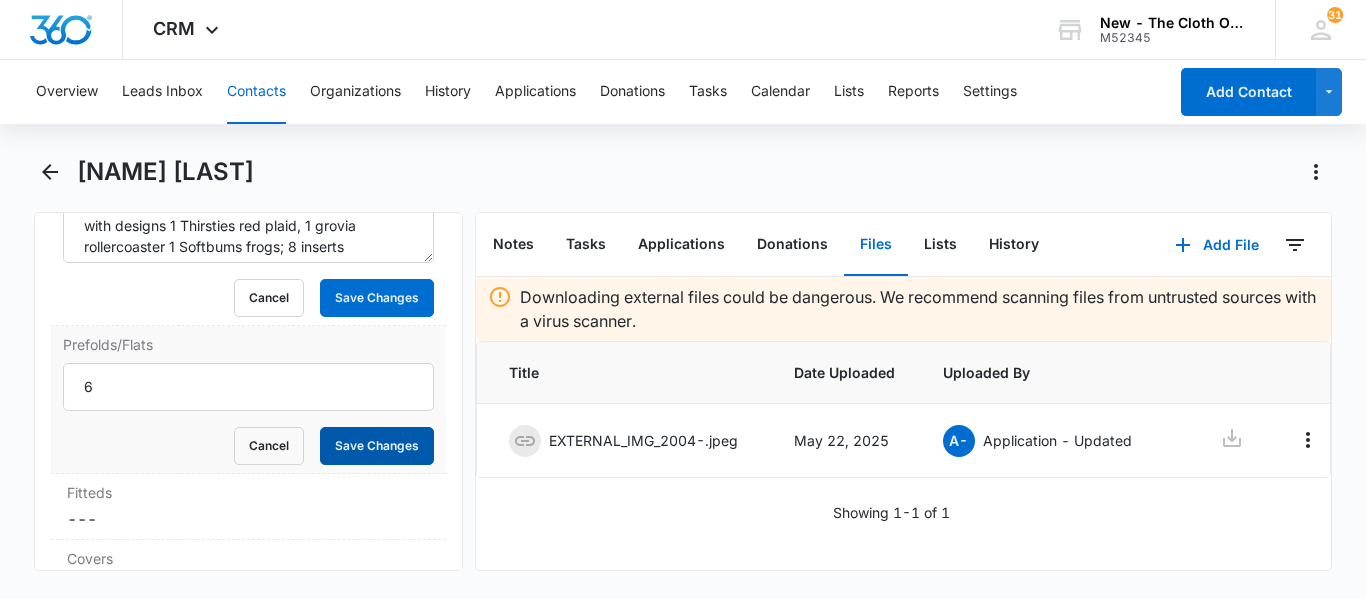 click on "Save Changes" at bounding box center [377, 446] 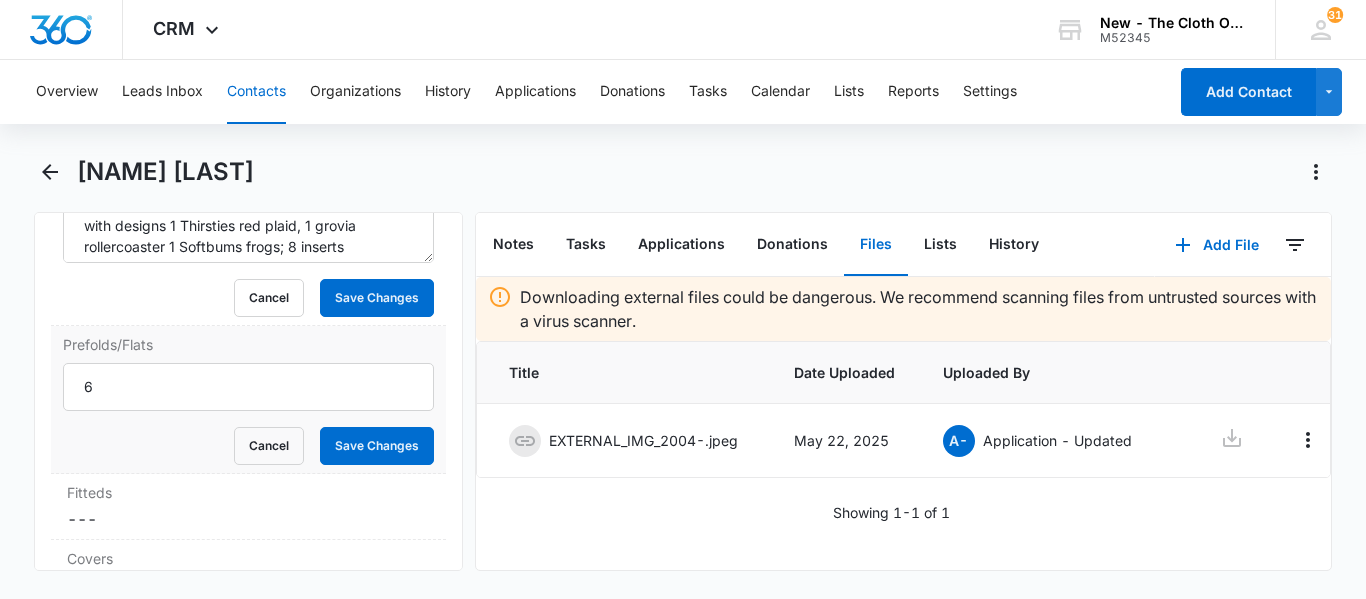 click on "Distribution Method Cancel Save Changes Local distribution Tracking number Cancel Save Changes LOCAL Date package received Cancel Save Changes --- Detailed Inventory Description 2 covers (halloween dog, yellow incredibum); 3 fitteds, 3 flats; 1 large wetbag (blue); 4 Pockets 1 TwoLittleHands Ultrasound, 1 esembly blue with splotches, 1 Alvababy halloween, 1 BumBumBabies Potions; 10 AIO 1 Bumgenius fractal, 1 Bumgenius purple design, 1 BG purple, 1 BG Pink; 1 BG mermaids; 1 BG glasses, 1 BG White with designs 1 Thirsties red plaid, 1 grovia rollercoaster 1 Softbums frogs; 8 inserts  Cancel Save Changes Prefolds/Flats 6 Cancel Save Changes Fitteds Cancel Save Changes --- Covers Cancel Save Changes --- Inserts/Doublers Cancel Save Changes --- AIO Cancel Save Changes --- Pockets (shell only) Cancel Save Changes --- Wool/Fleece Cancel Save Changes --- Wetbags/Pail Liners Cancel Save Changes --- Fasteners (Snappi, pins, etc) Cancel Save Changes --- Wipes Cancel Save Changes ---" at bounding box center [248, 490] 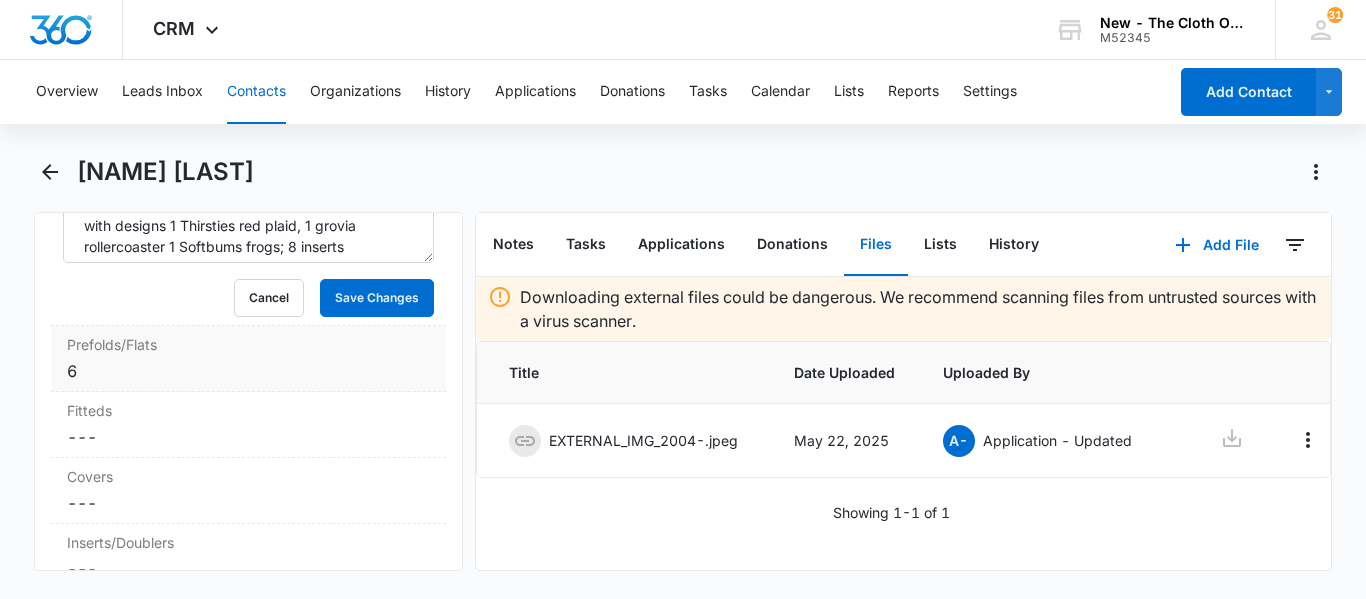 click on "6" at bounding box center (248, 371) 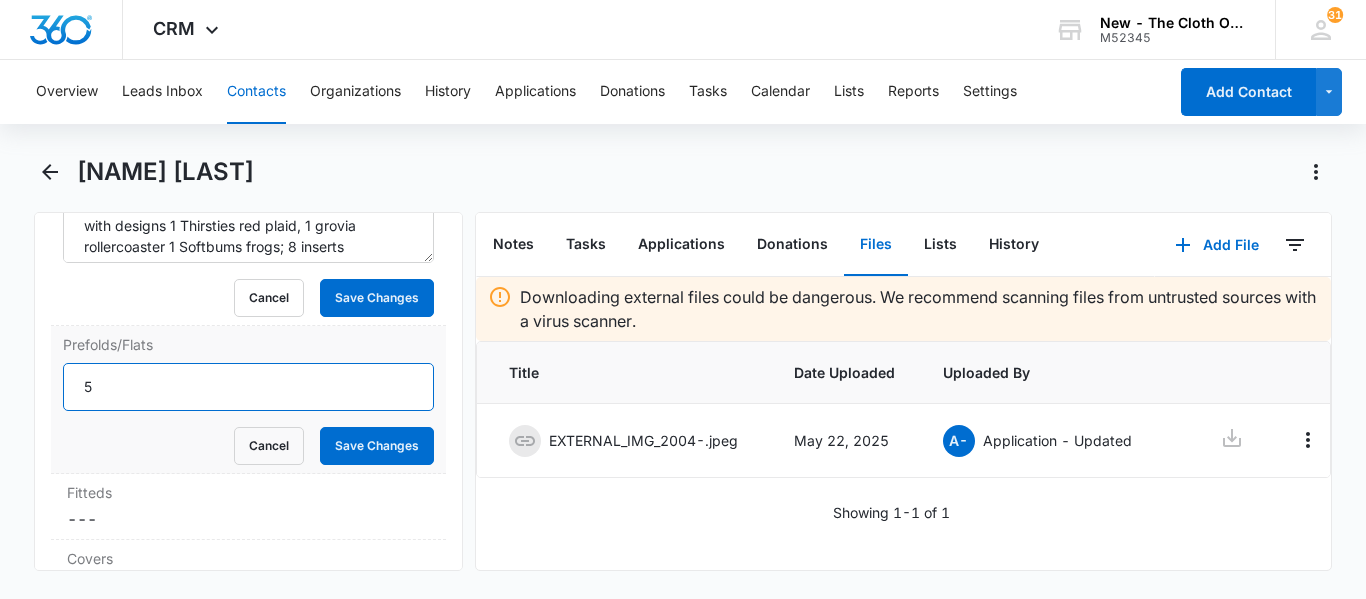 click on "5" at bounding box center [248, 387] 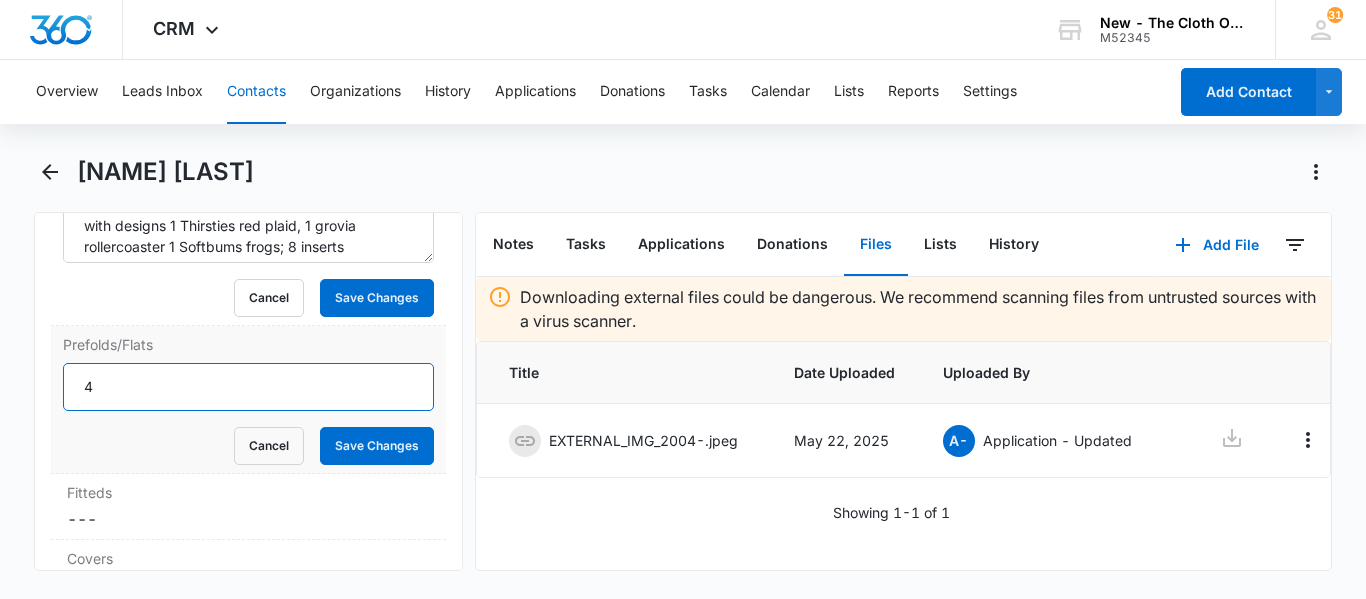 click on "4" at bounding box center (248, 387) 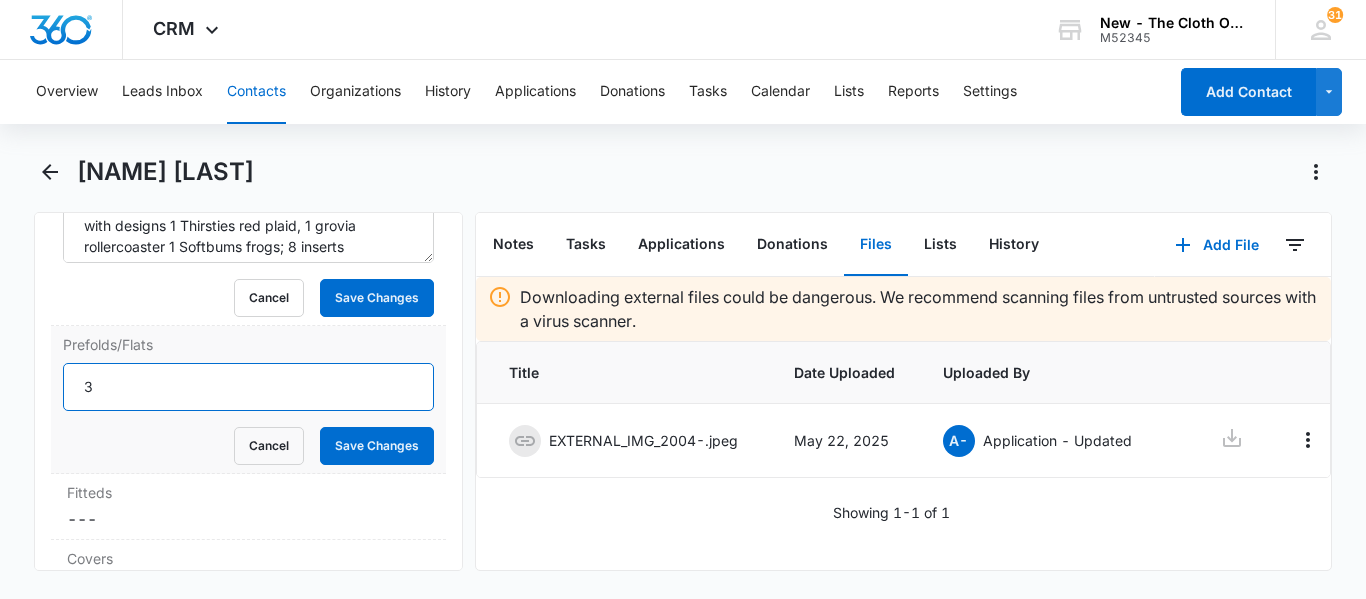 type on "3" 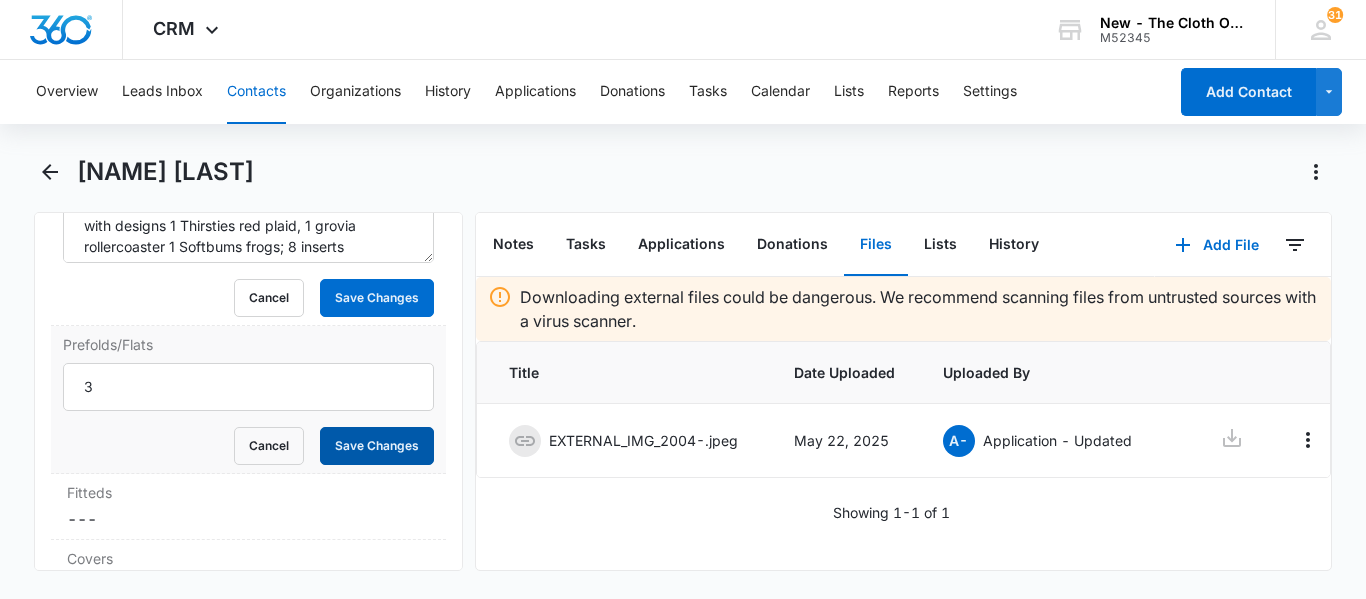 click on "Save Changes" at bounding box center (377, 446) 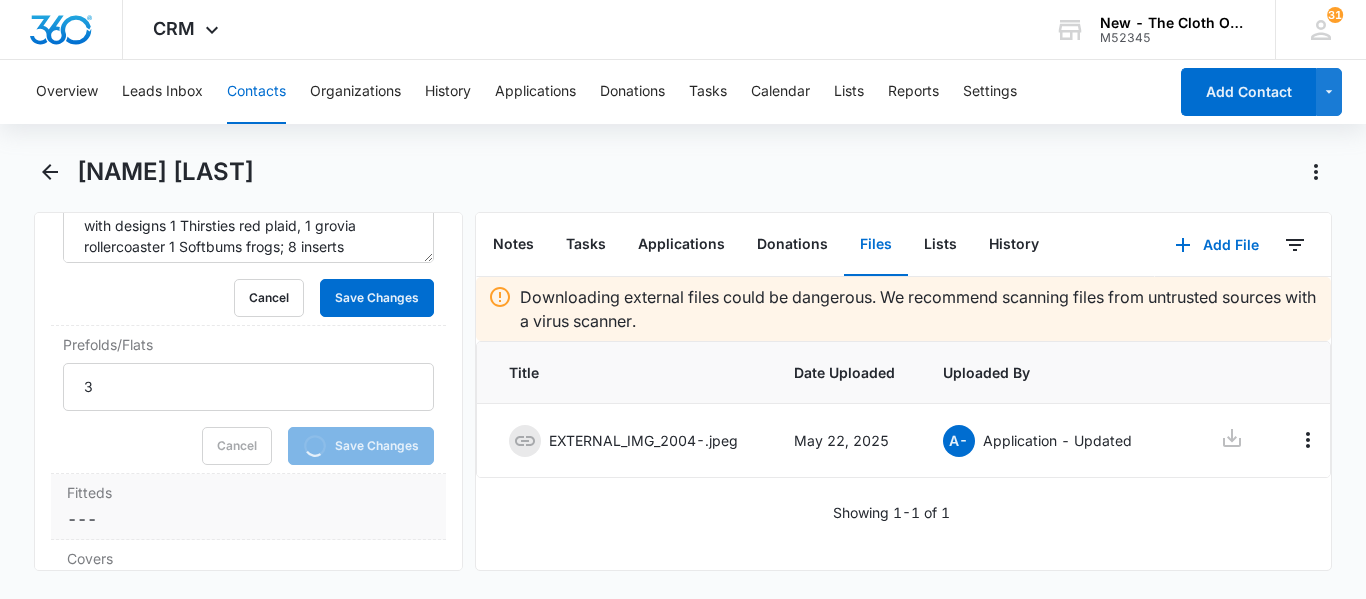 click on "Cancel Save Changes ---" at bounding box center [248, 519] 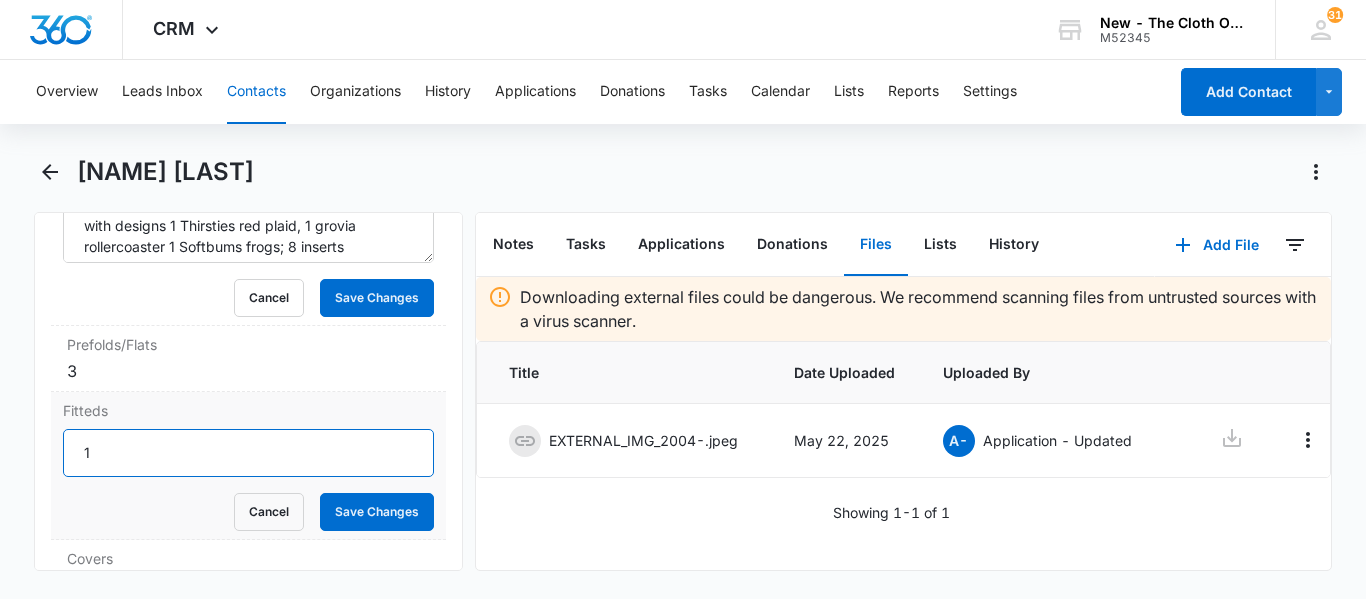 click on "1" at bounding box center (248, 453) 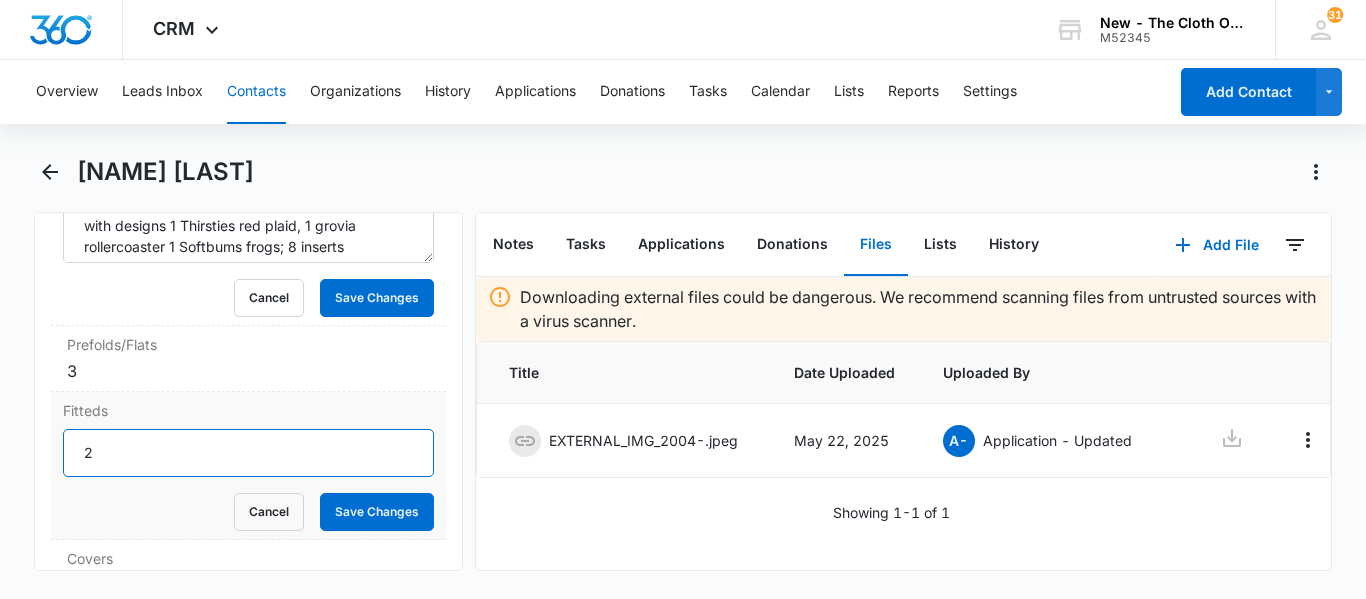 click on "2" at bounding box center (248, 453) 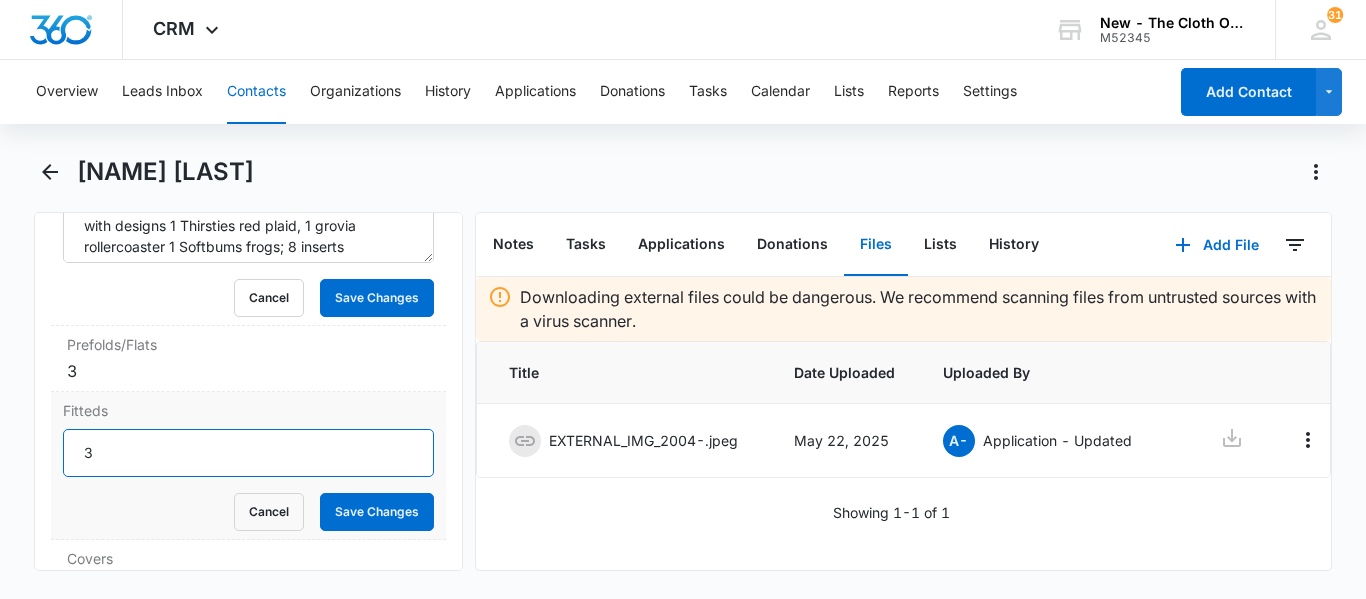 type on "3" 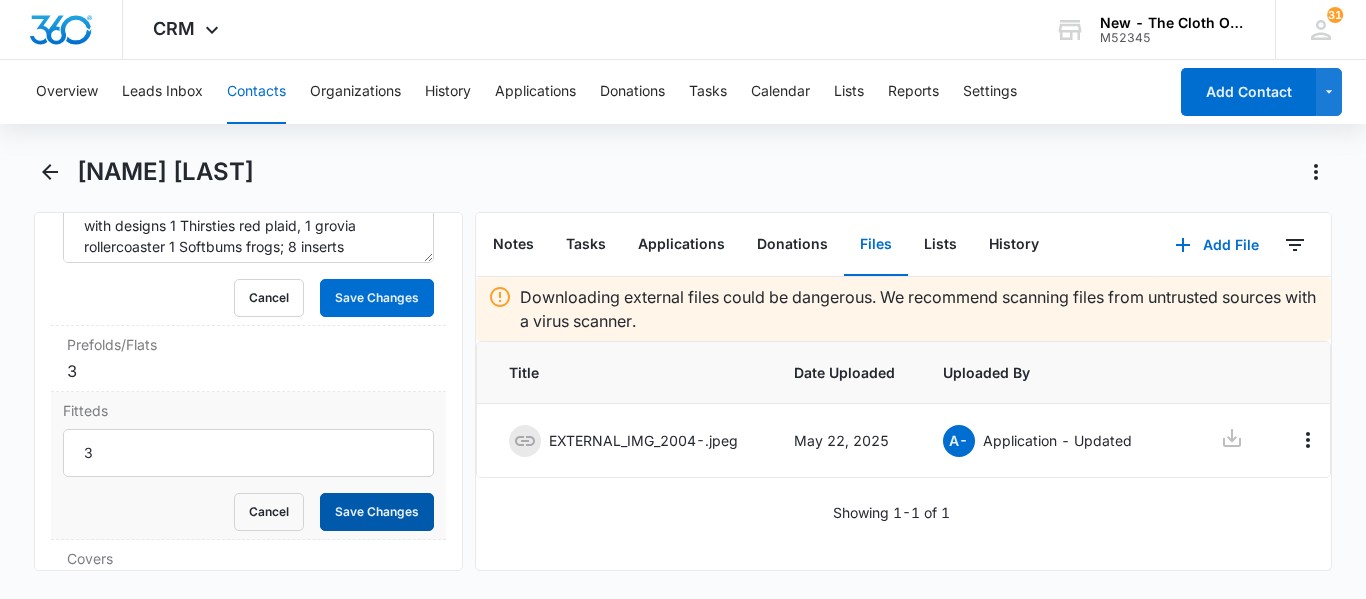 click on "Save Changes" at bounding box center [377, 512] 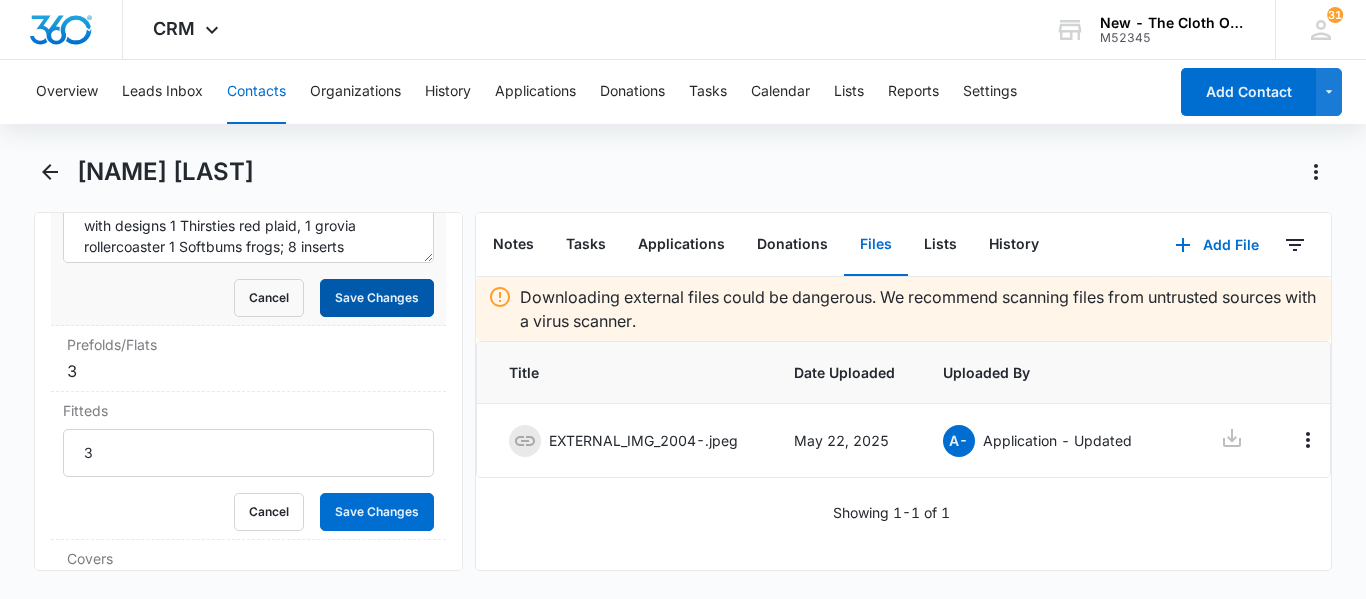click on "Save Changes" at bounding box center (377, 298) 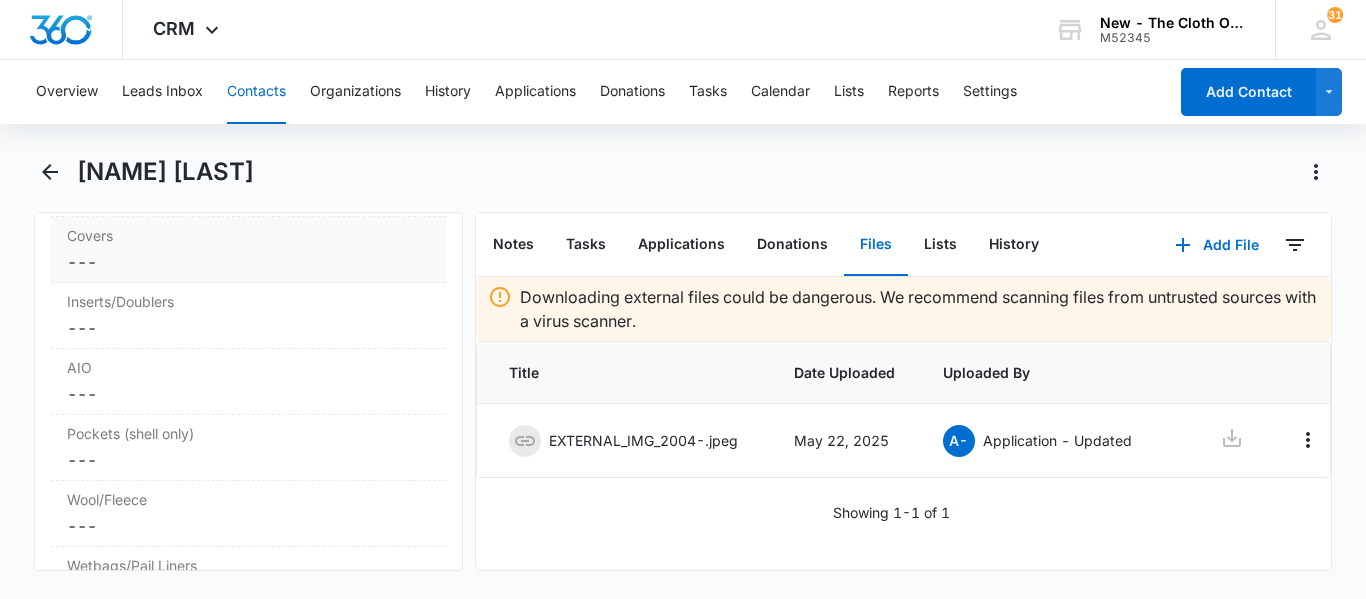 click on "Cancel Save Changes ---" at bounding box center [248, 262] 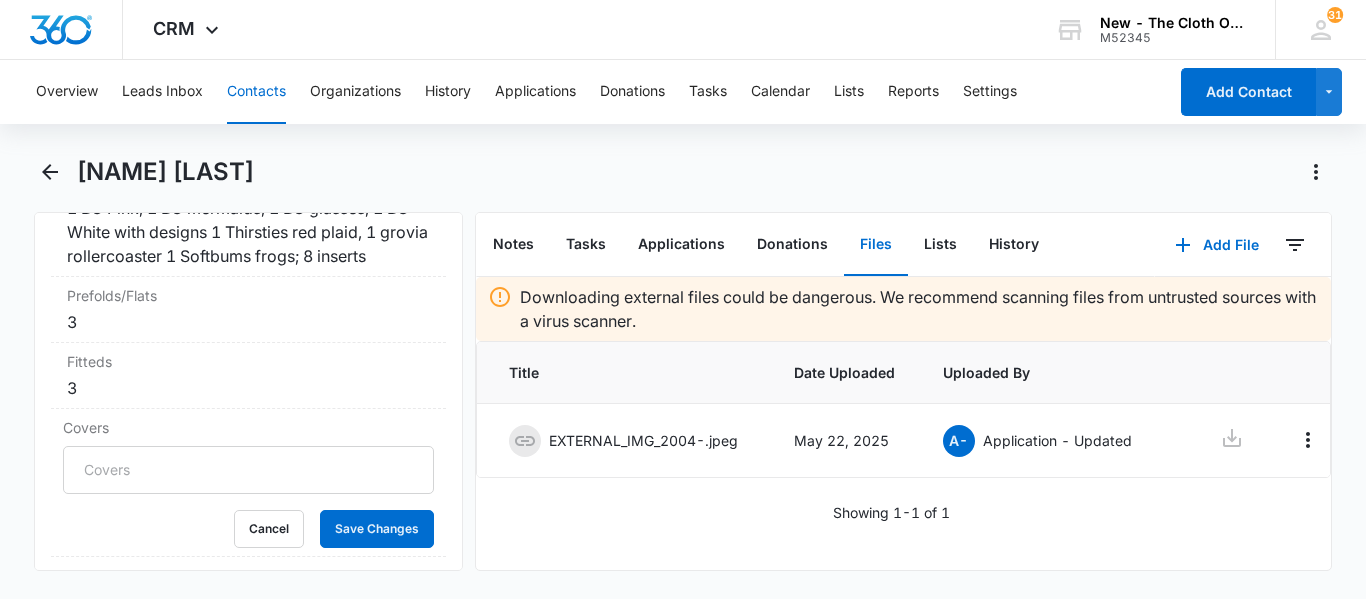 scroll, scrollTop: 5409, scrollLeft: 0, axis: vertical 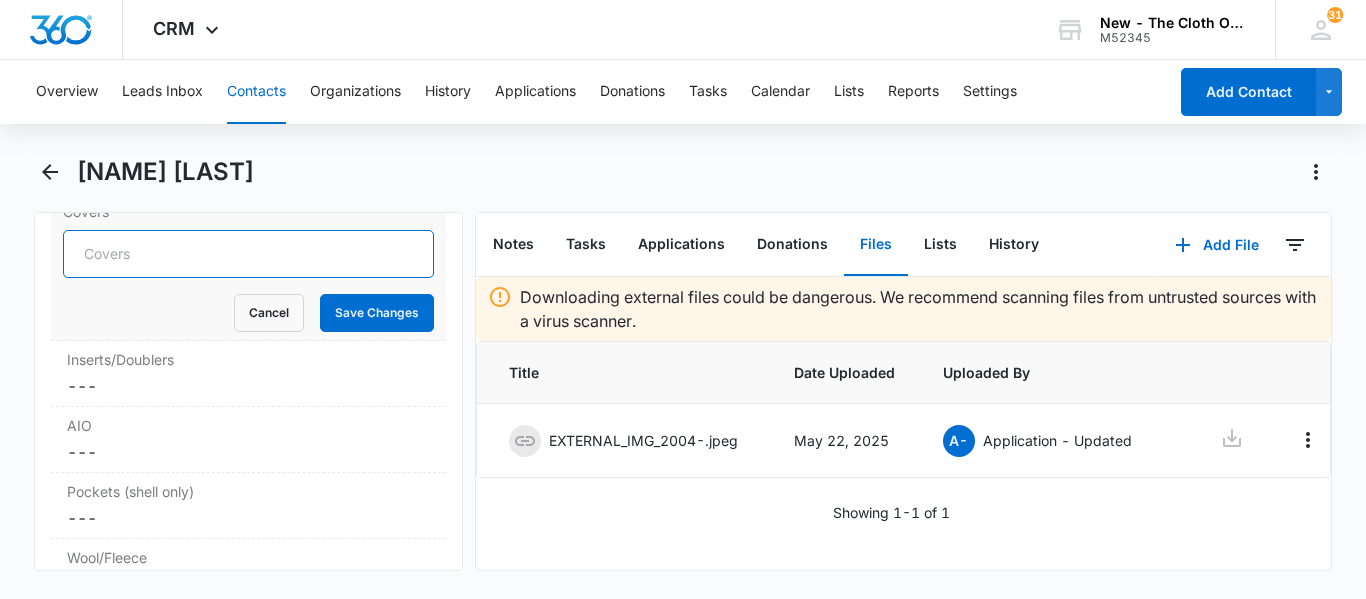 click on "Covers" at bounding box center [248, 254] 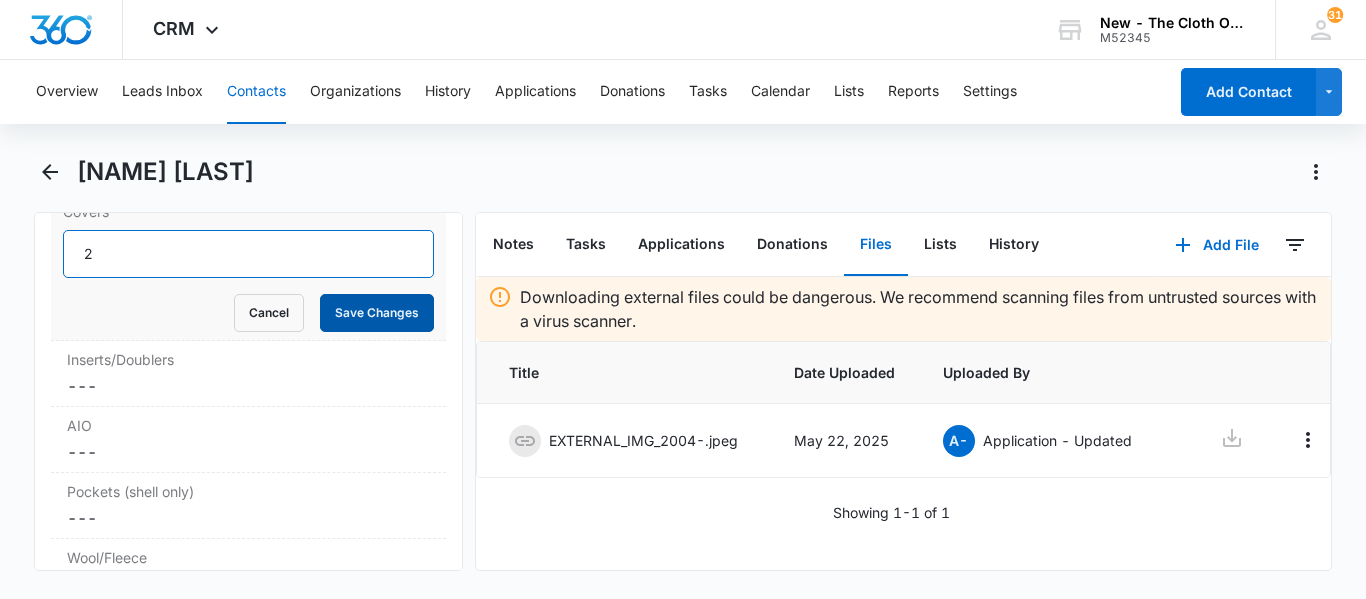 type on "2" 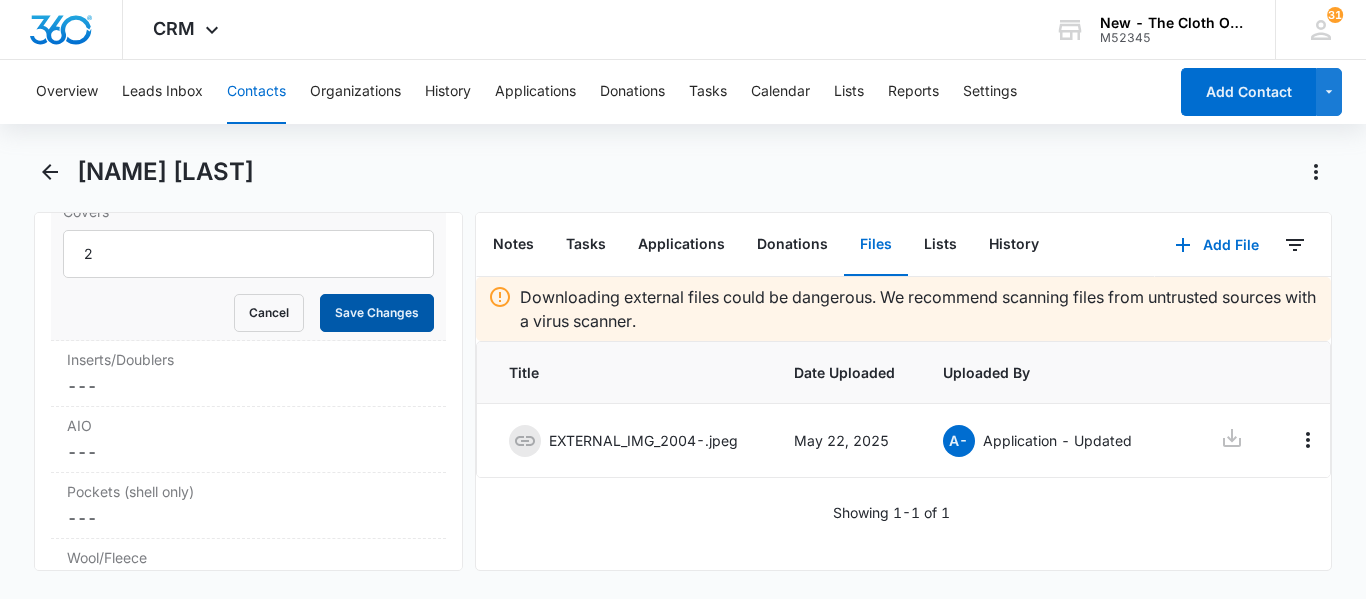 click on "Save Changes" at bounding box center (377, 313) 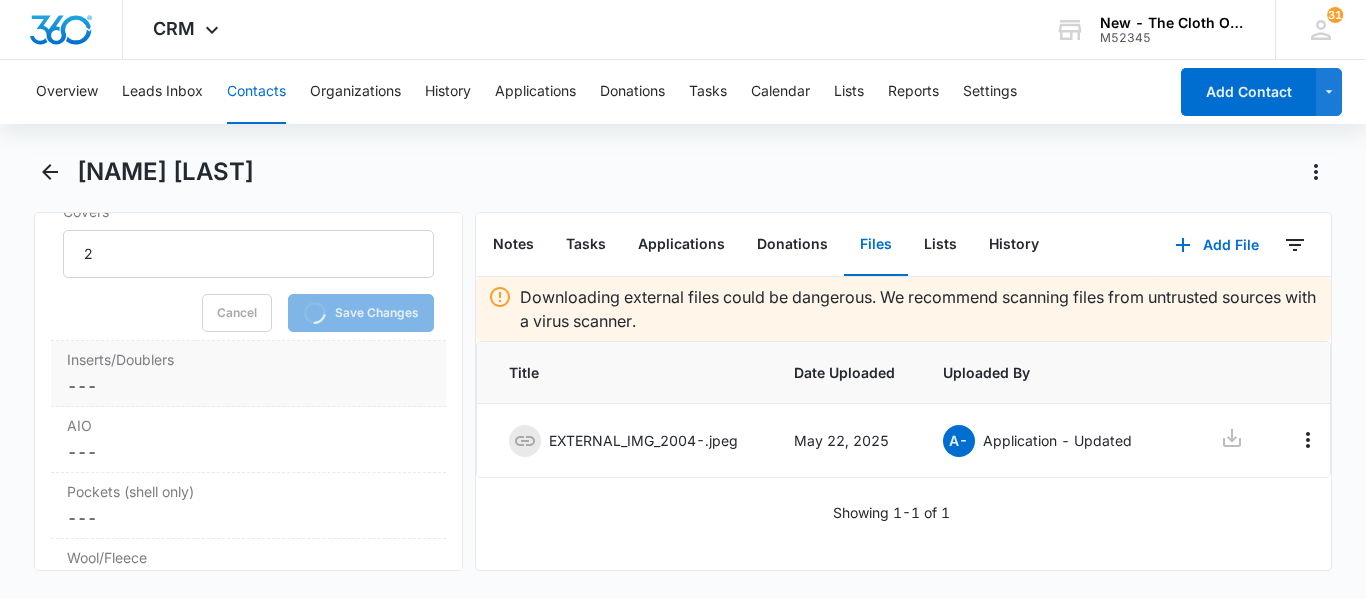 click on "Cancel Save Changes ---" at bounding box center (248, 386) 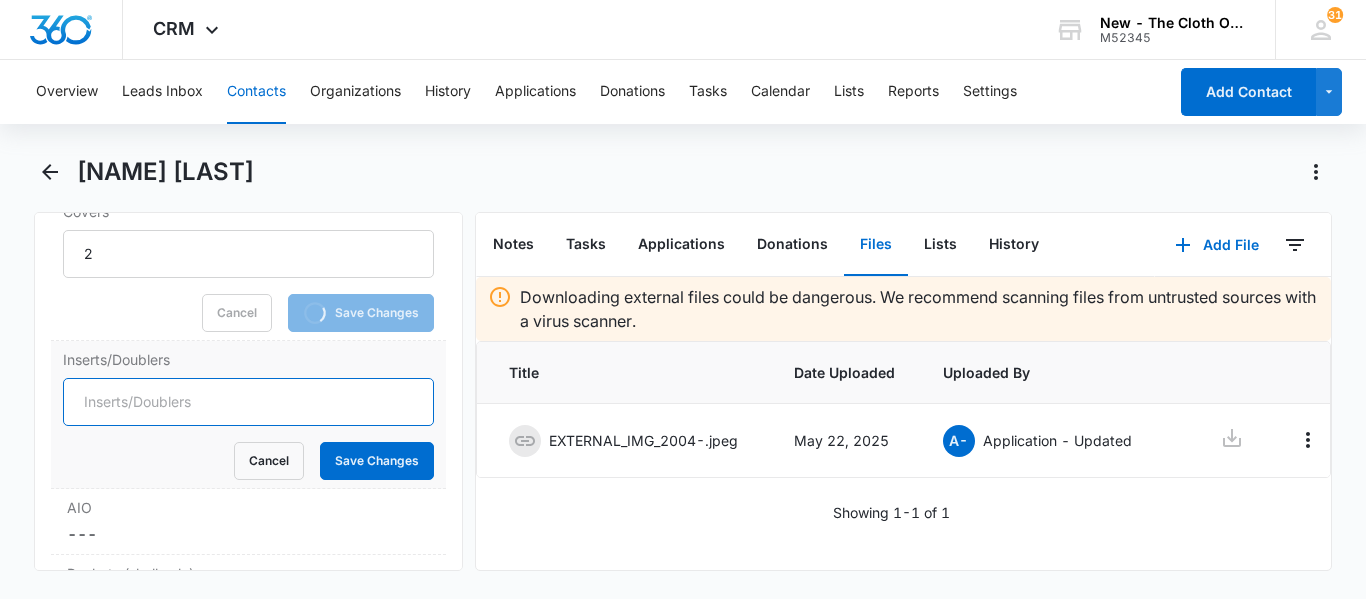 click on "Inserts/Doublers" at bounding box center [248, 402] 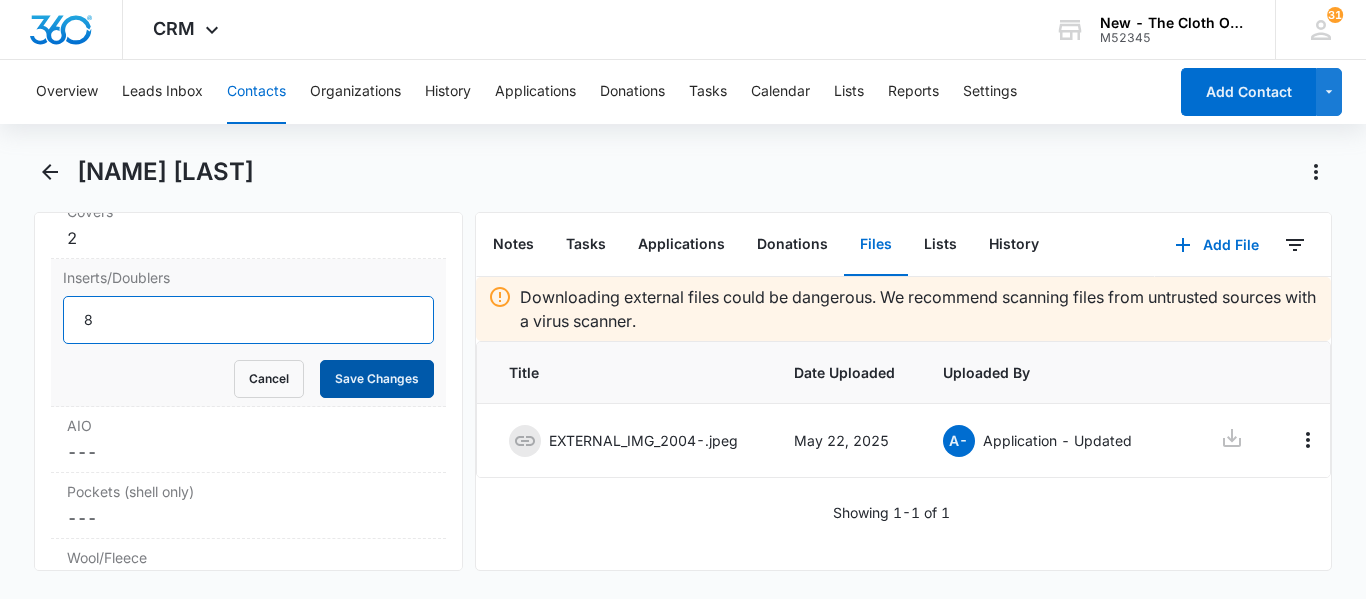 type on "8" 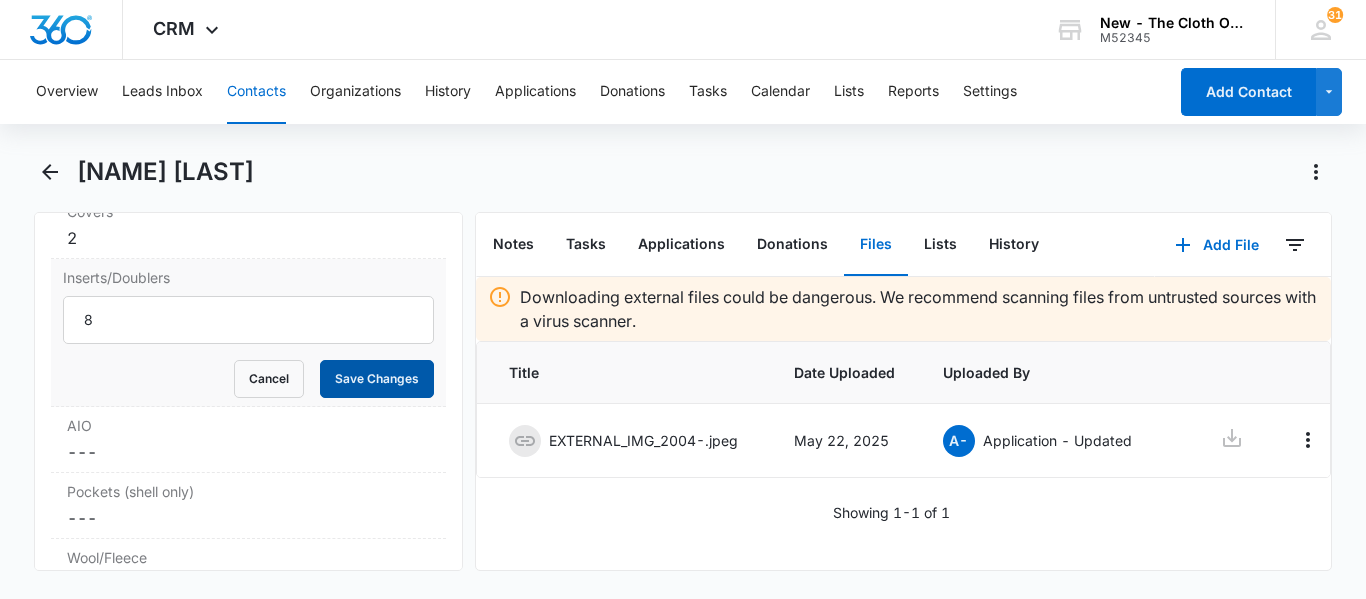 click on "Save Changes" at bounding box center (377, 379) 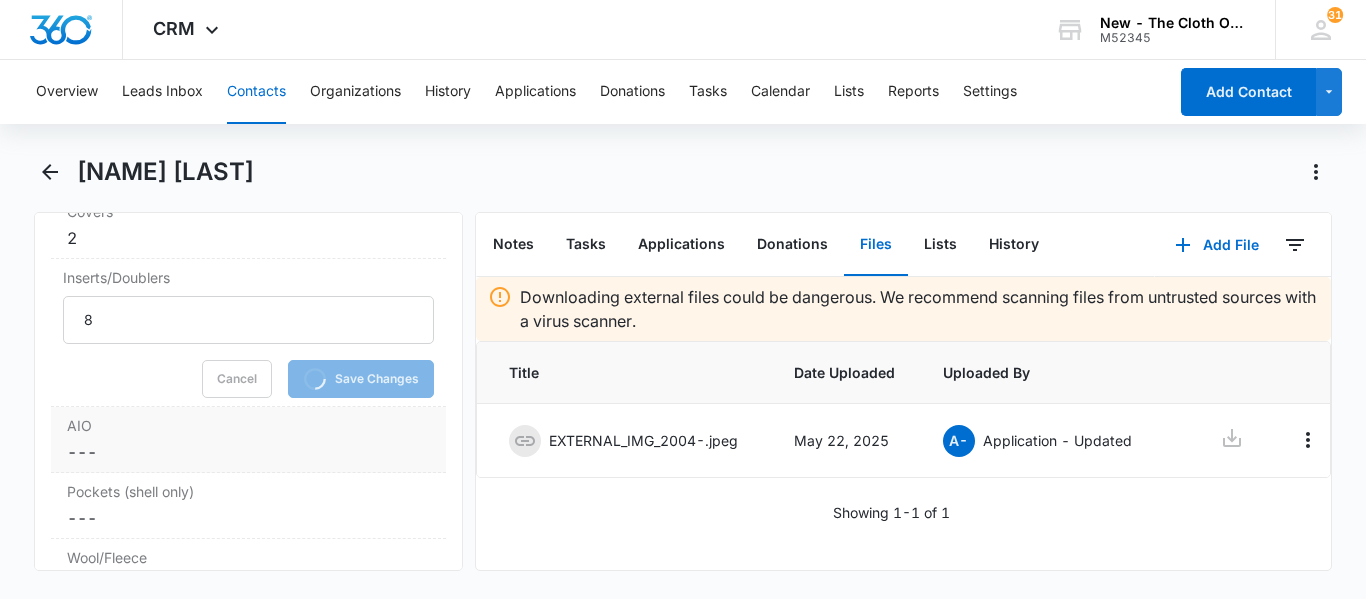 click on "Cancel Save Changes ---" at bounding box center (248, 452) 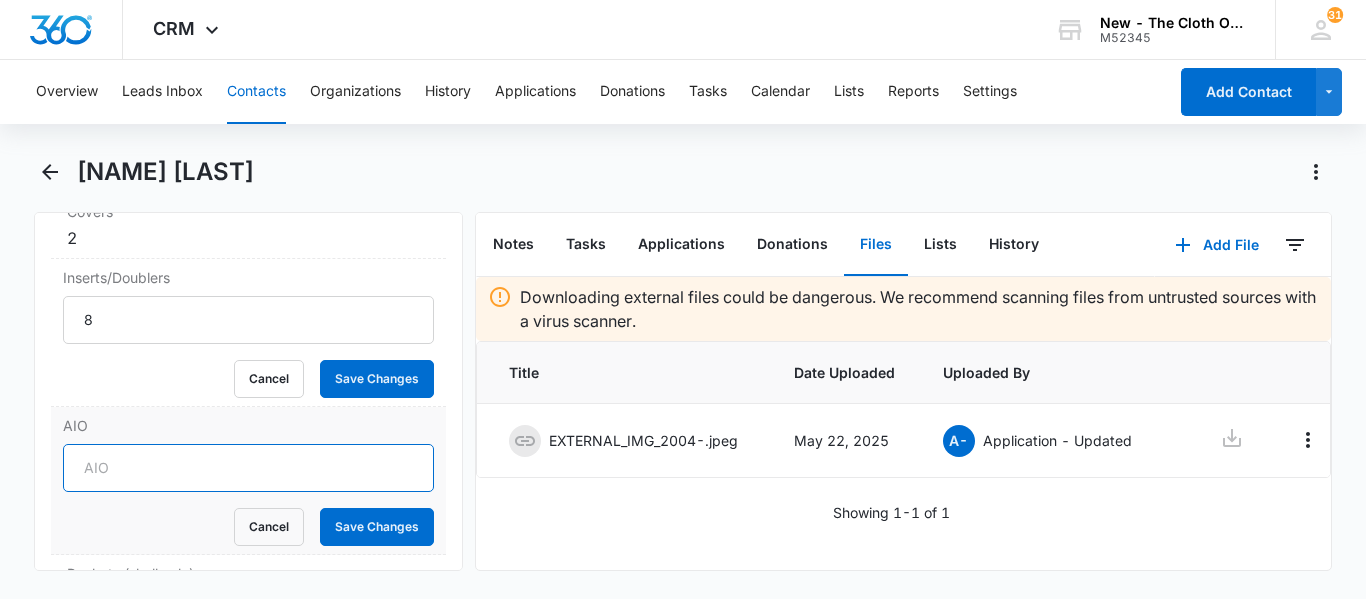 click on "AIO" at bounding box center [248, 468] 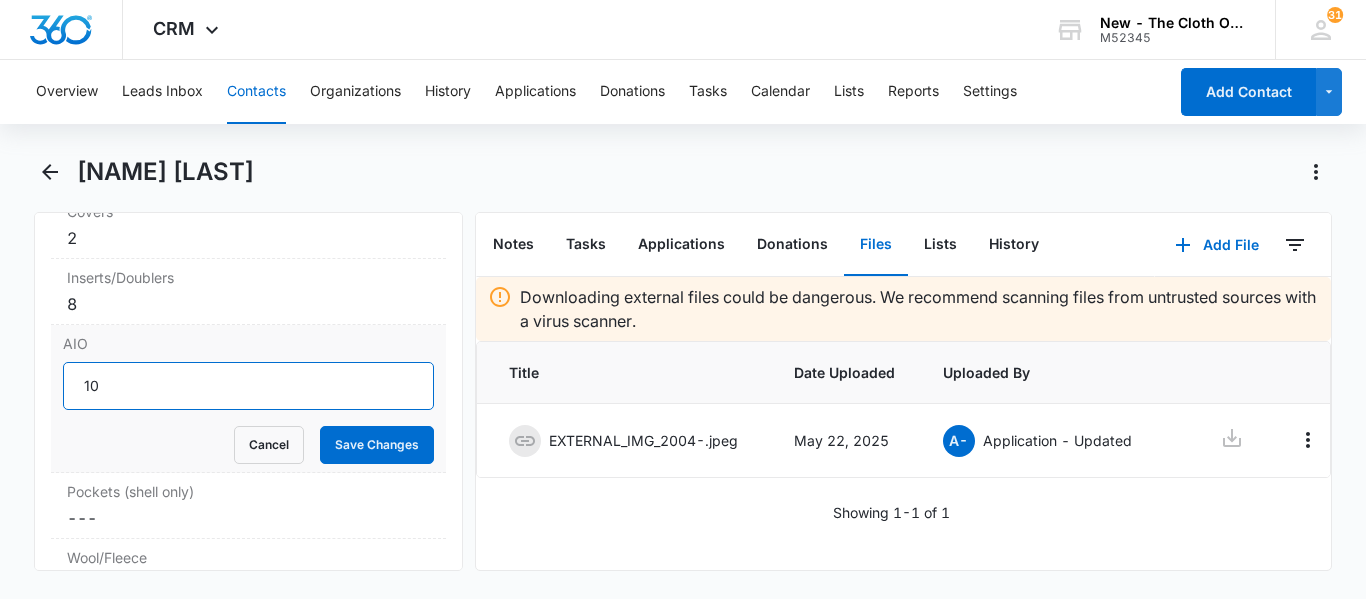 type on "10" 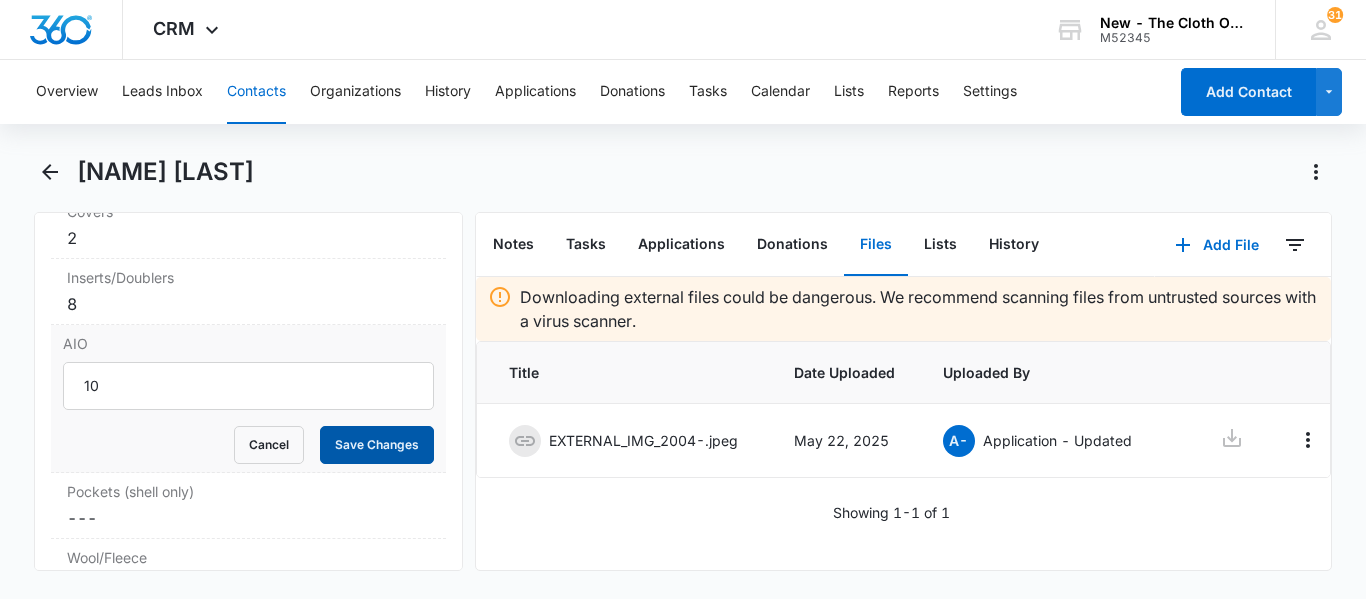 click on "Save Changes" at bounding box center [377, 445] 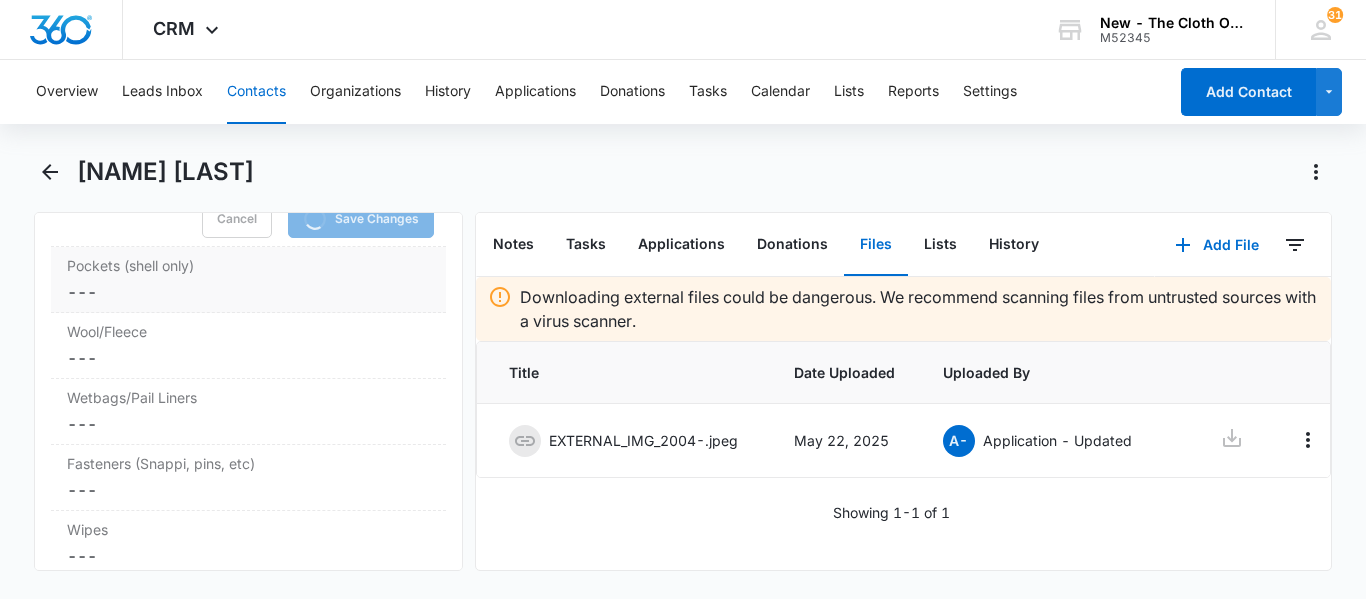 scroll, scrollTop: 5635, scrollLeft: 0, axis: vertical 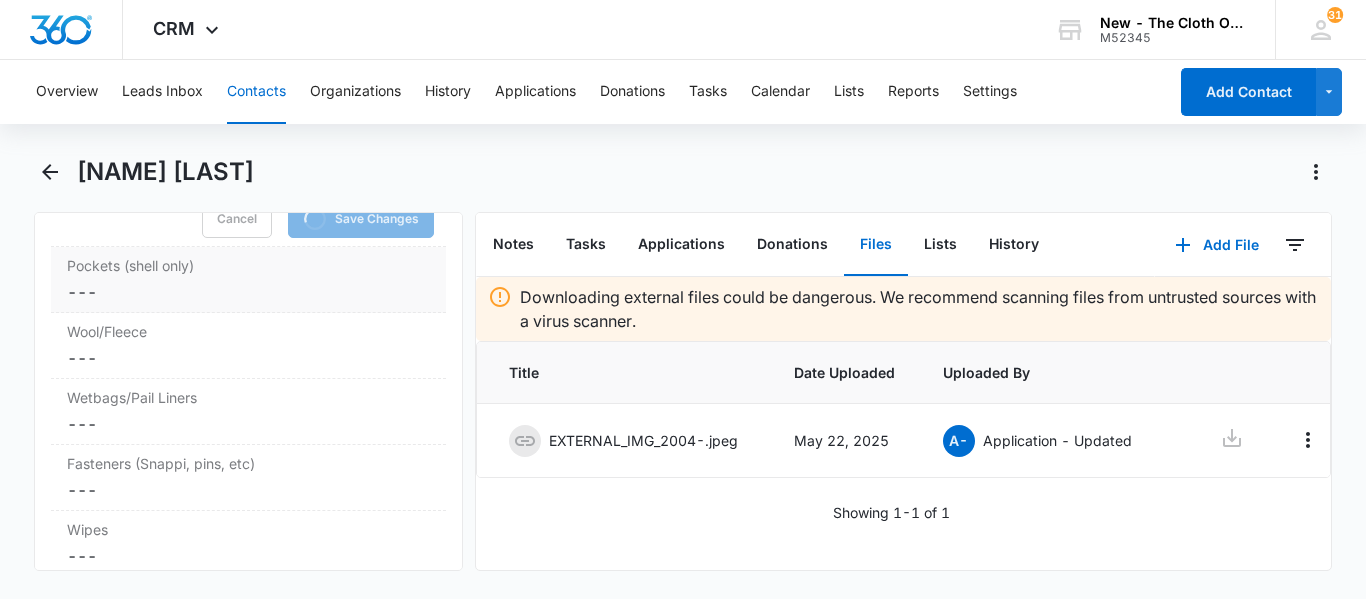 click on "Pockets (shell only)" at bounding box center (248, 265) 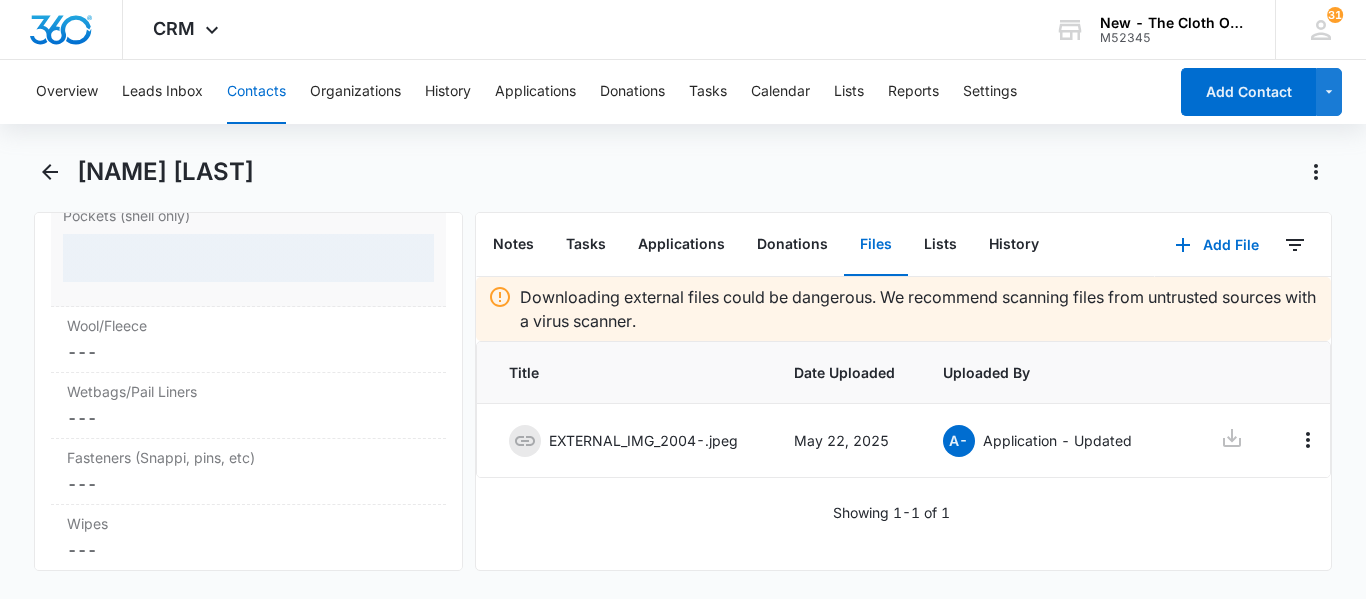 scroll, scrollTop: 5600, scrollLeft: 0, axis: vertical 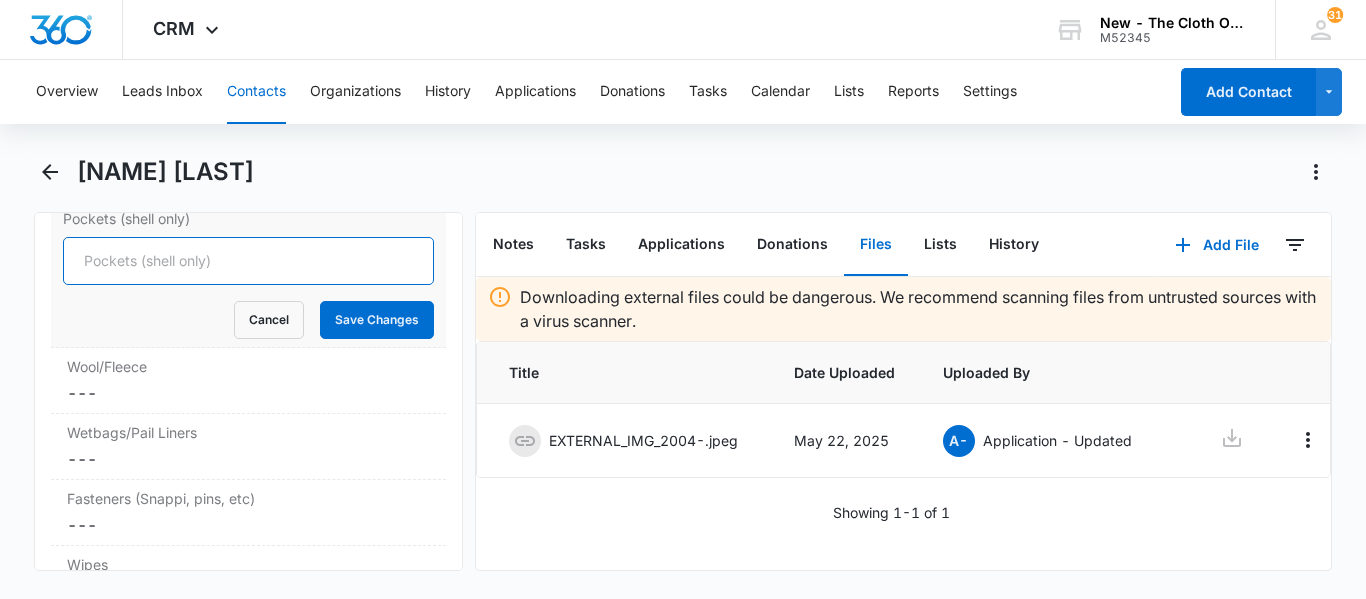click on "Pockets (shell only)" at bounding box center [248, 261] 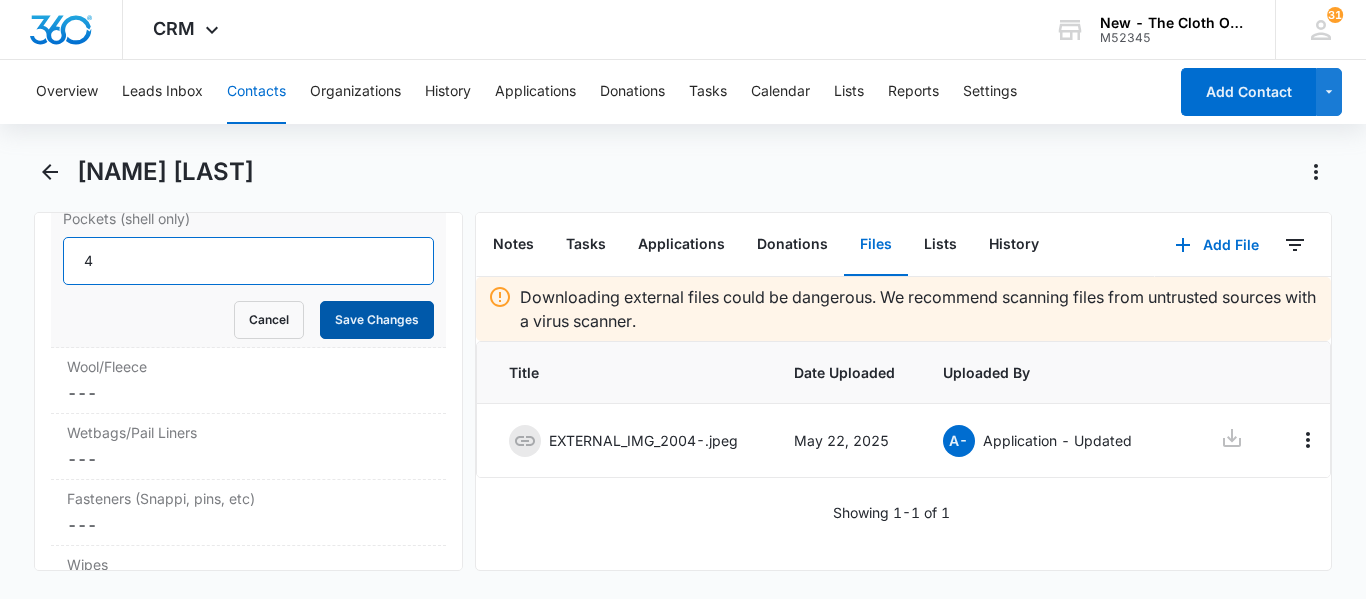 type on "4" 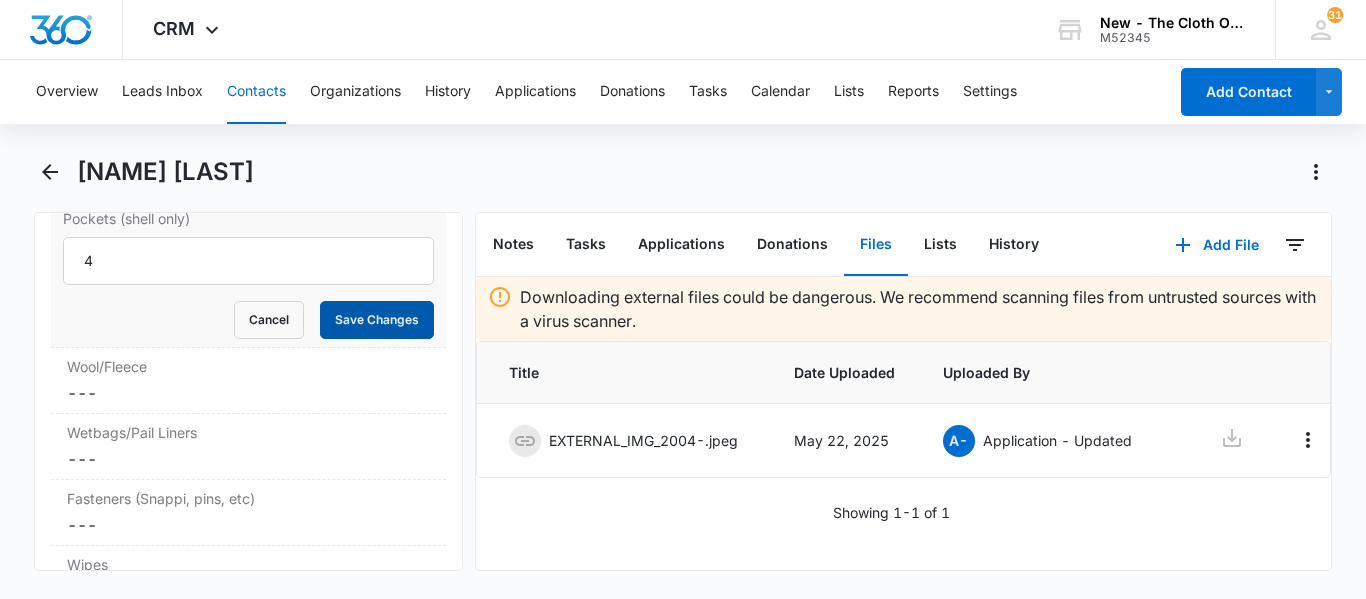 click on "Save Changes" at bounding box center (377, 320) 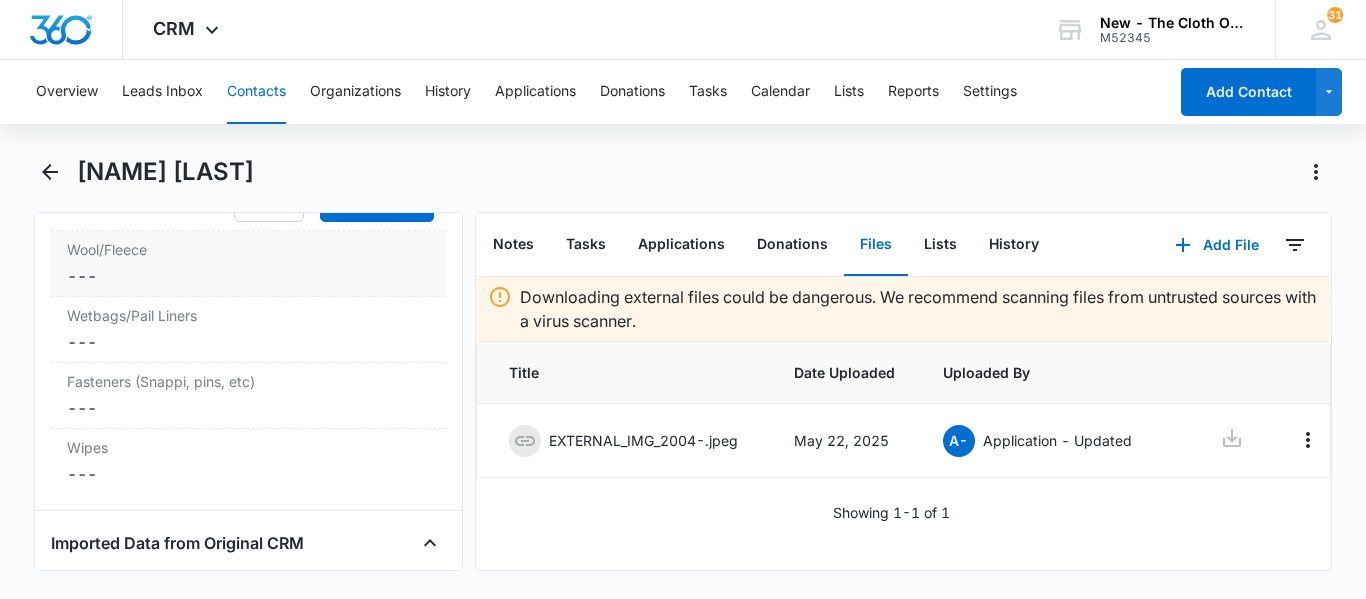 scroll, scrollTop: 5725, scrollLeft: 0, axis: vertical 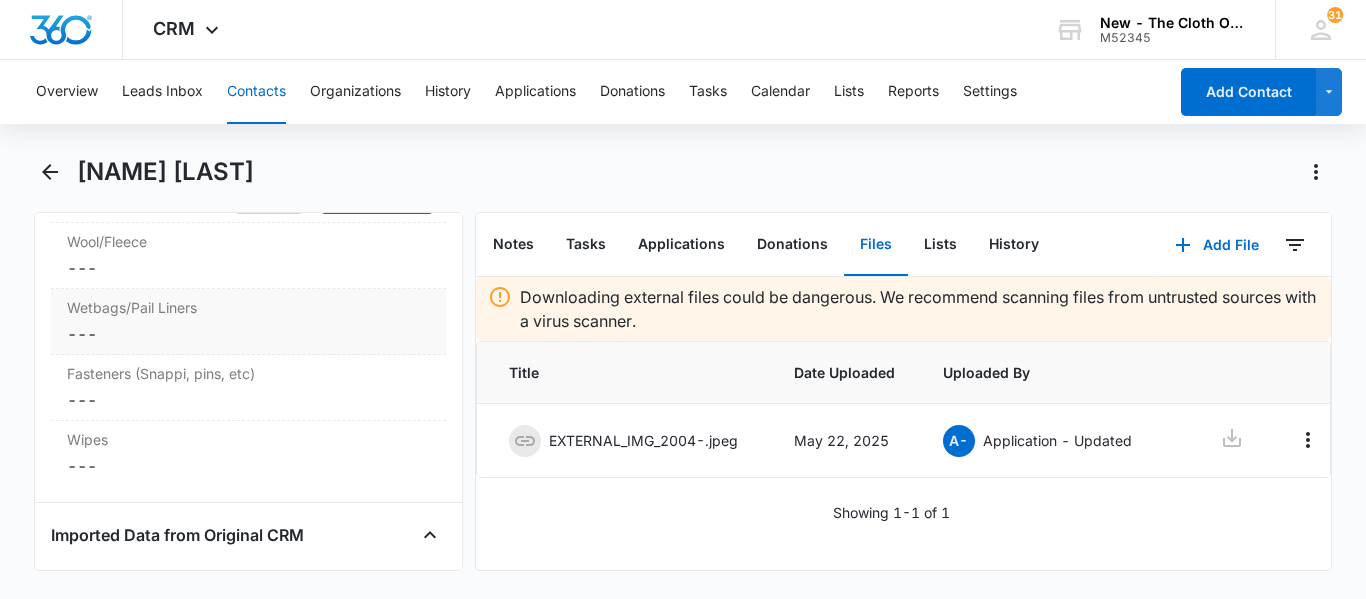 click on "Cancel Save Changes ---" at bounding box center (248, 334) 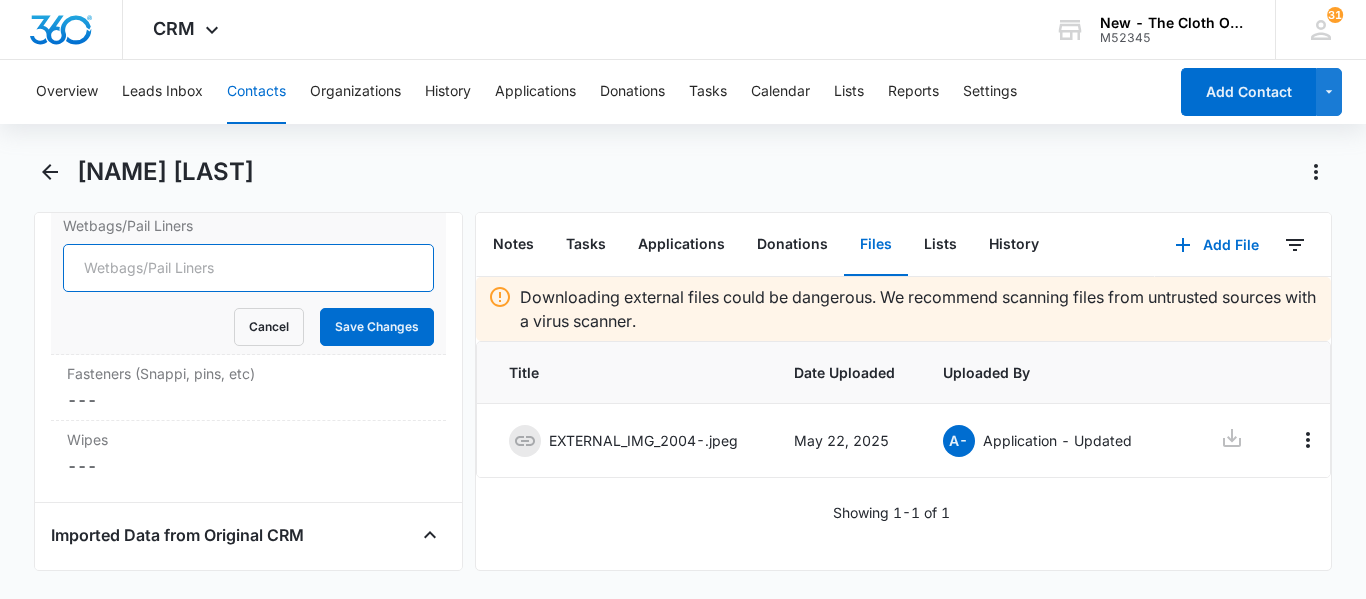click on "Wetbags/Pail Liners" at bounding box center (248, 268) 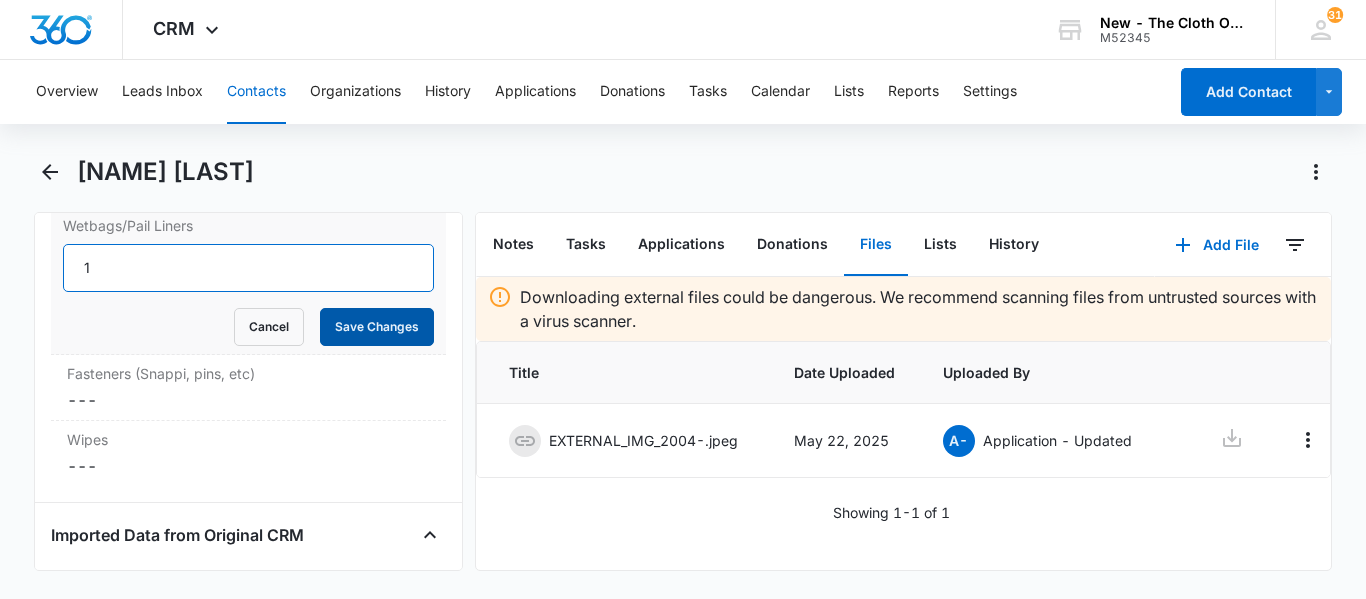 type on "1" 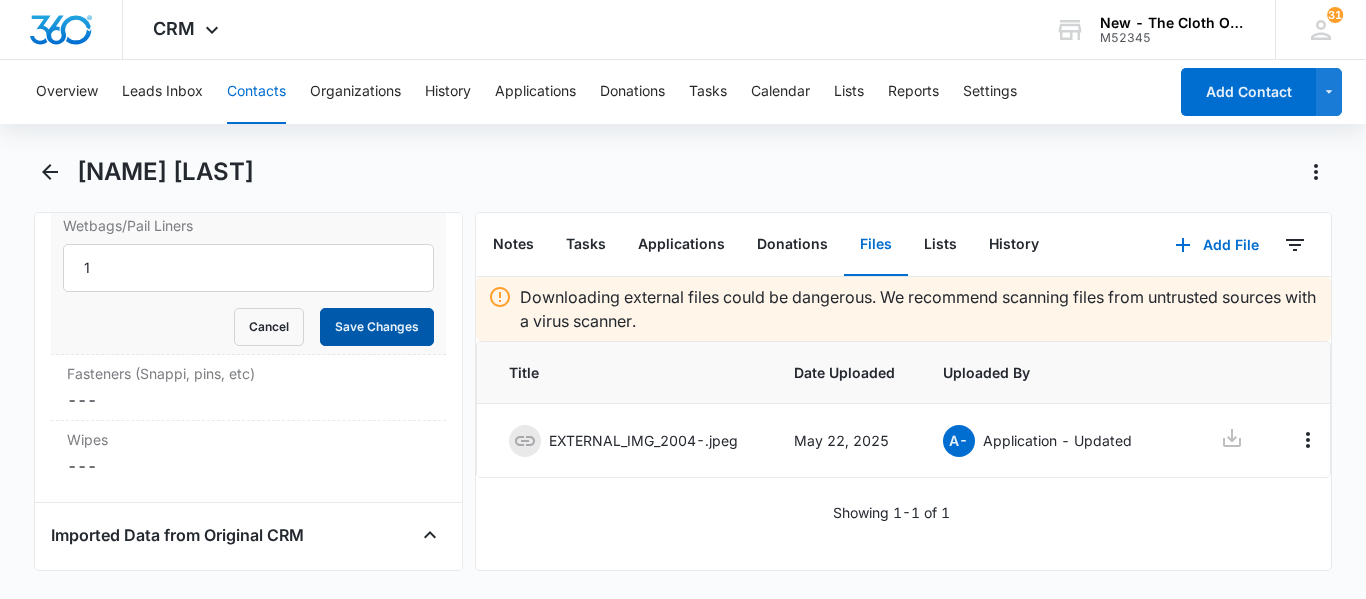 click on "Save Changes" at bounding box center [377, 327] 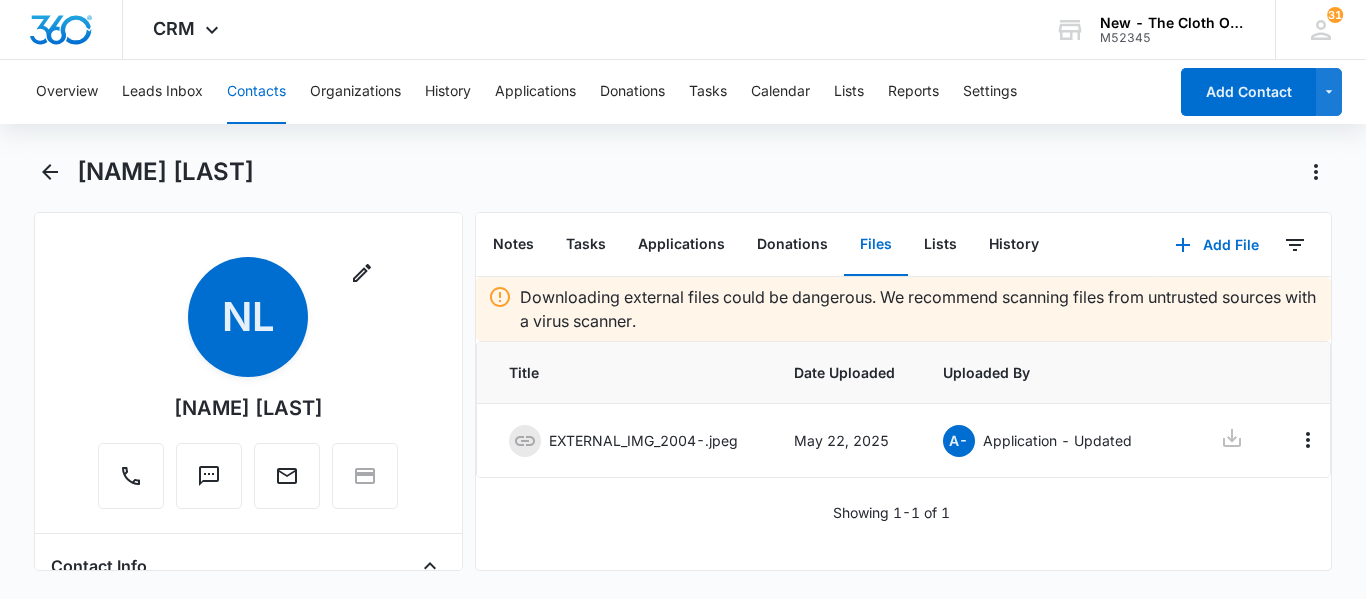 scroll, scrollTop: 300, scrollLeft: 0, axis: vertical 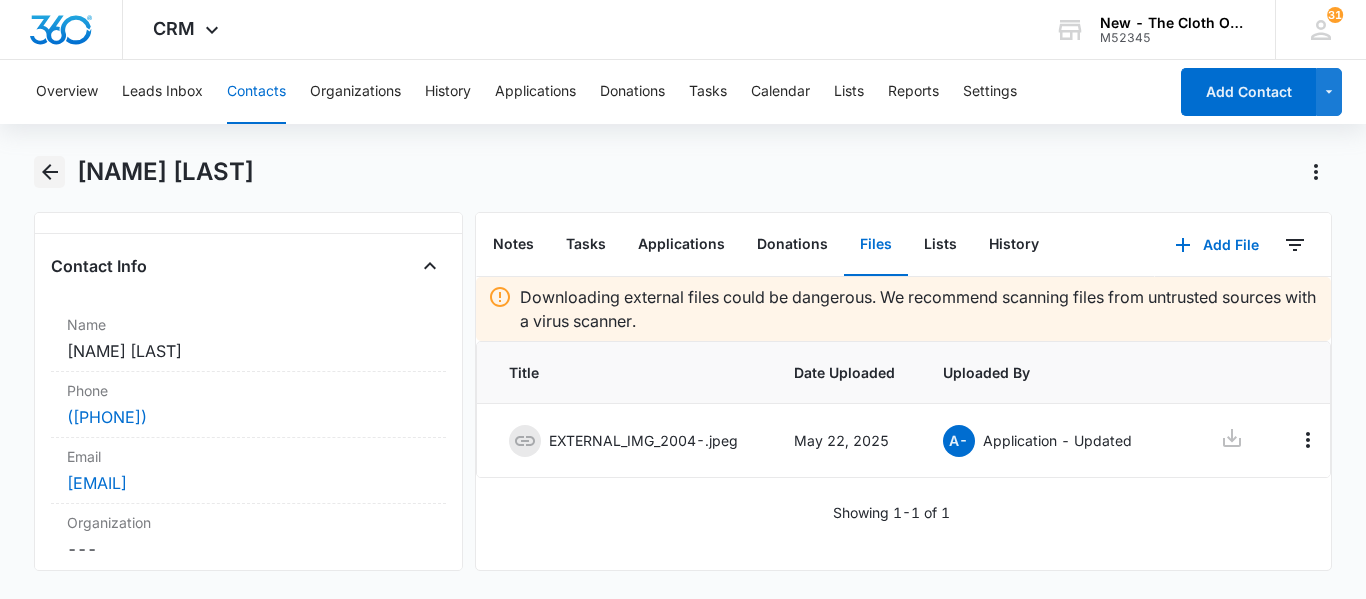 click 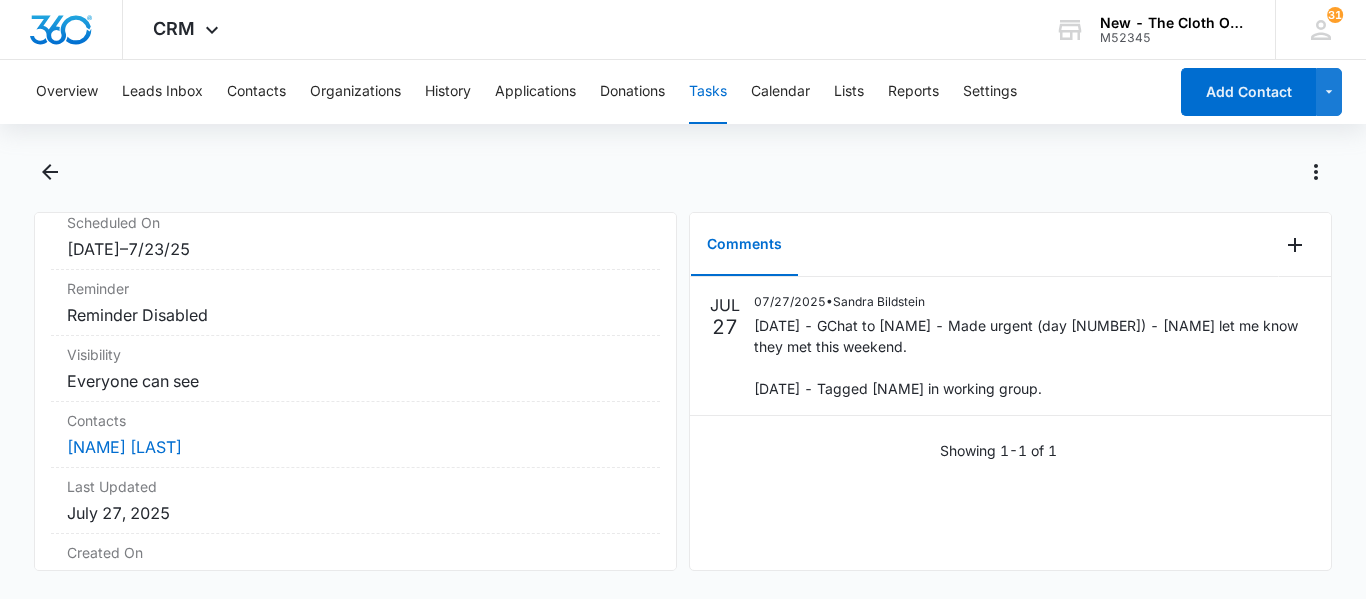 scroll, scrollTop: 300, scrollLeft: 0, axis: vertical 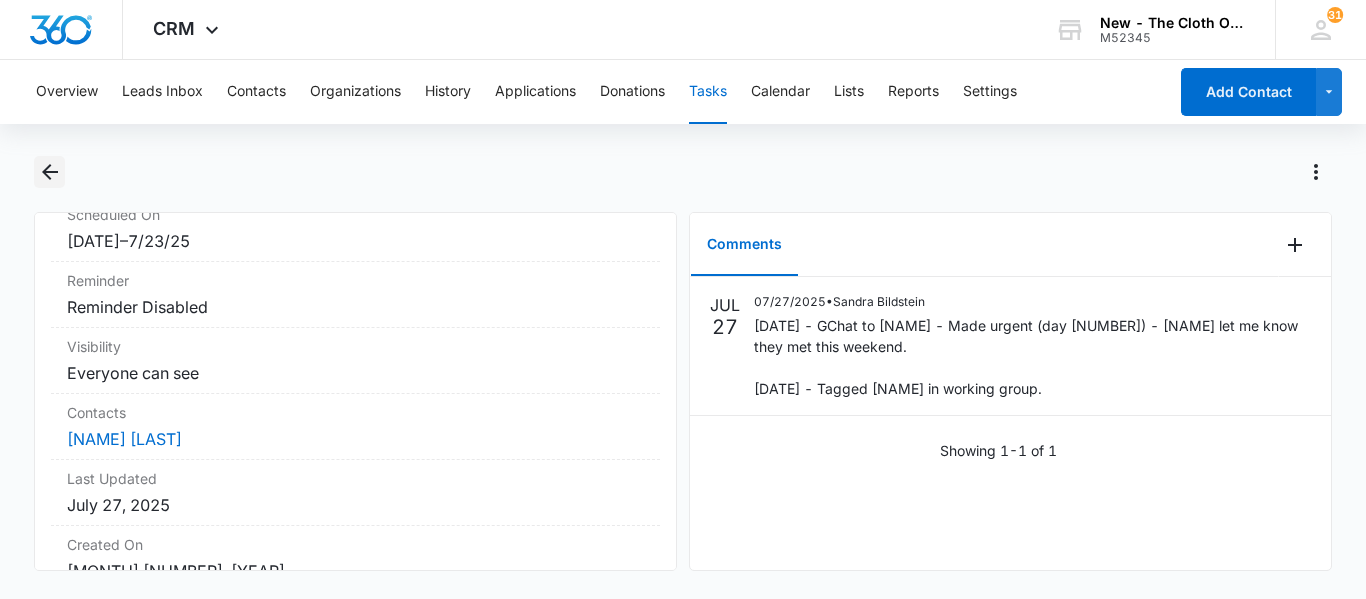 click 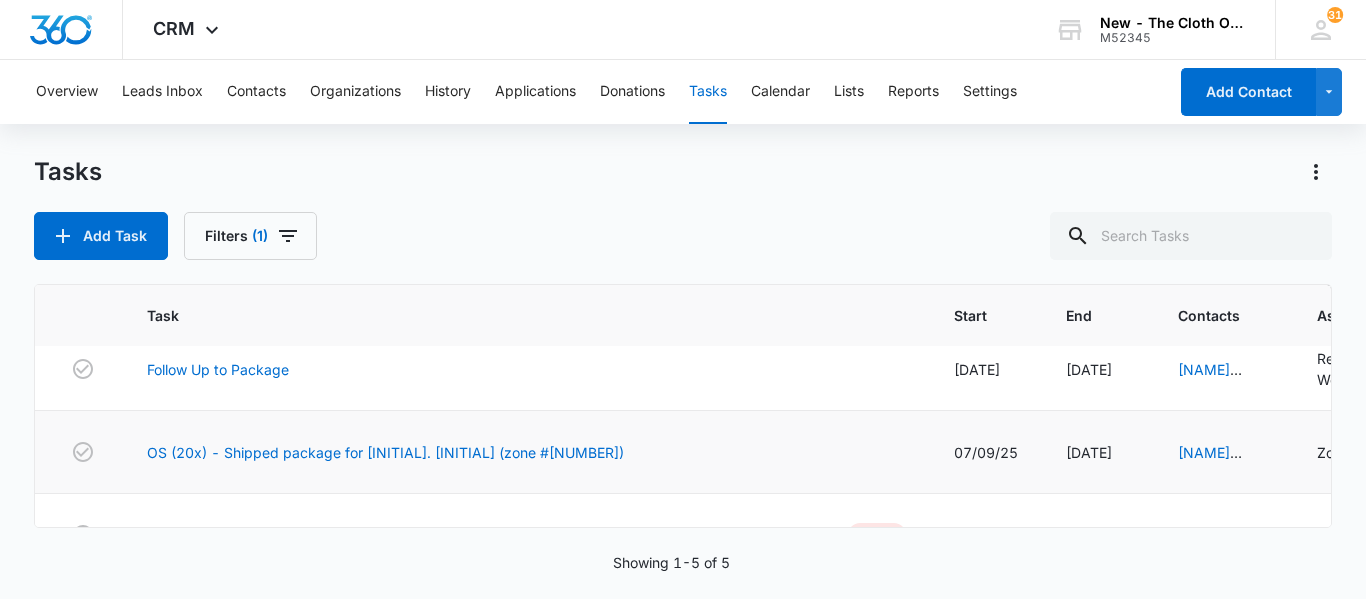 scroll, scrollTop: 249, scrollLeft: 0, axis: vertical 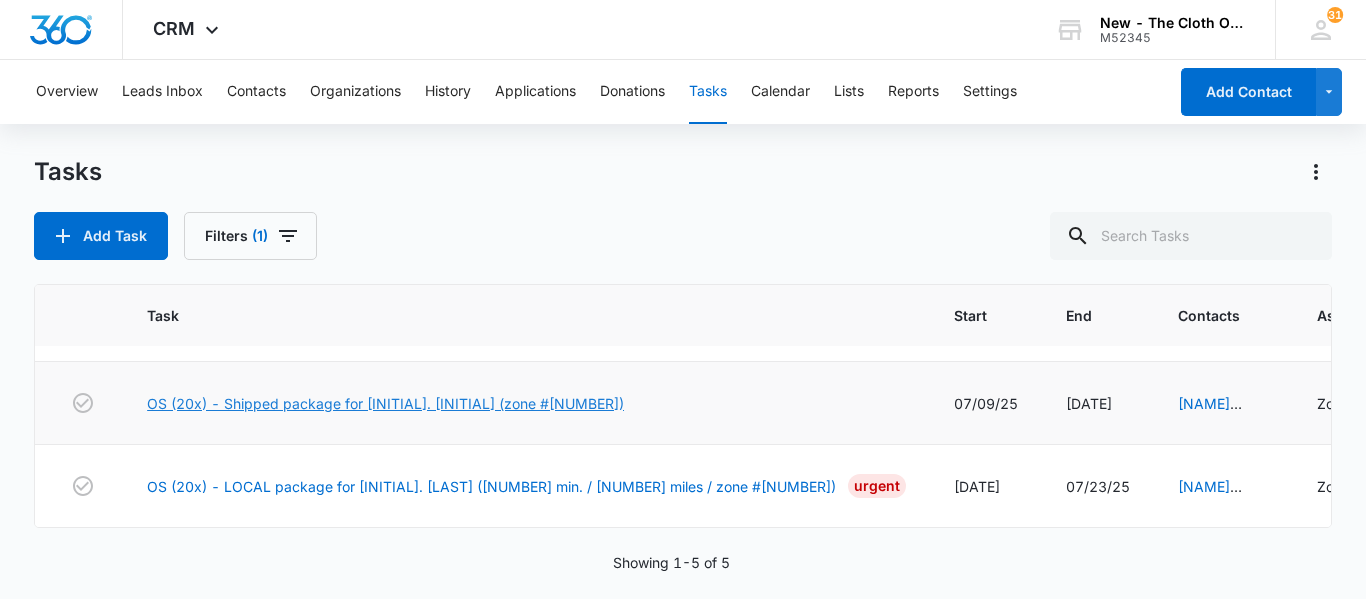 click on "OS (20x) - Shipped package for [INITIAL].[LAST] (zone #4)" at bounding box center (385, 403) 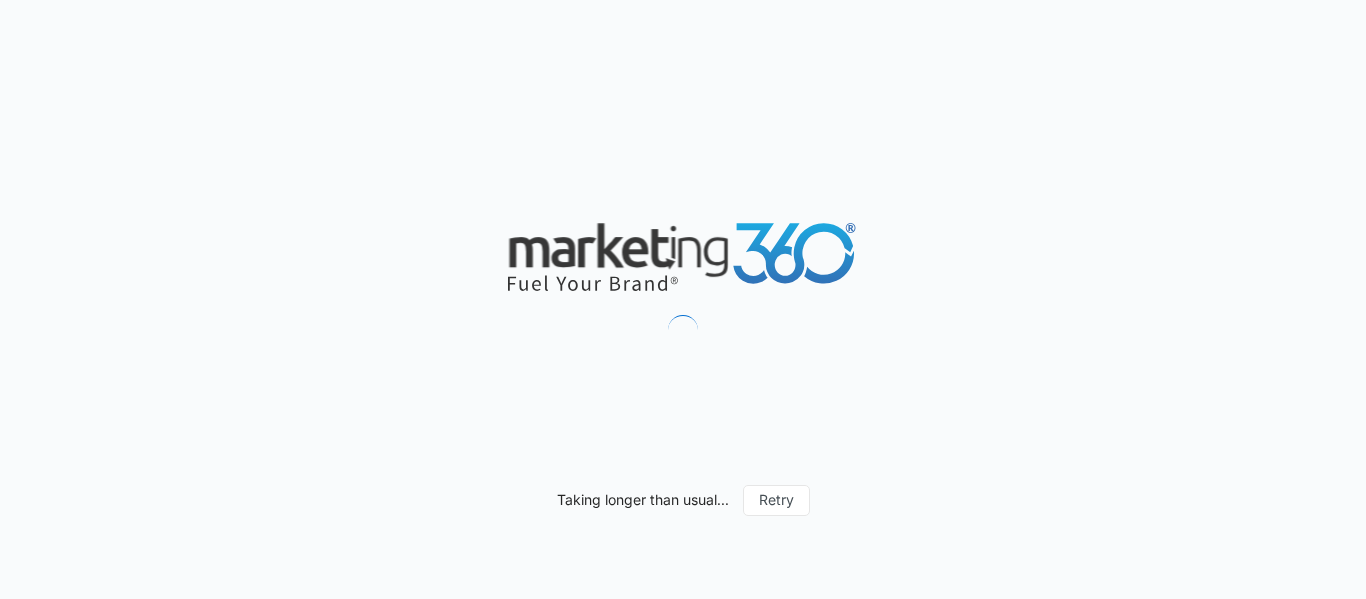 scroll, scrollTop: 0, scrollLeft: 0, axis: both 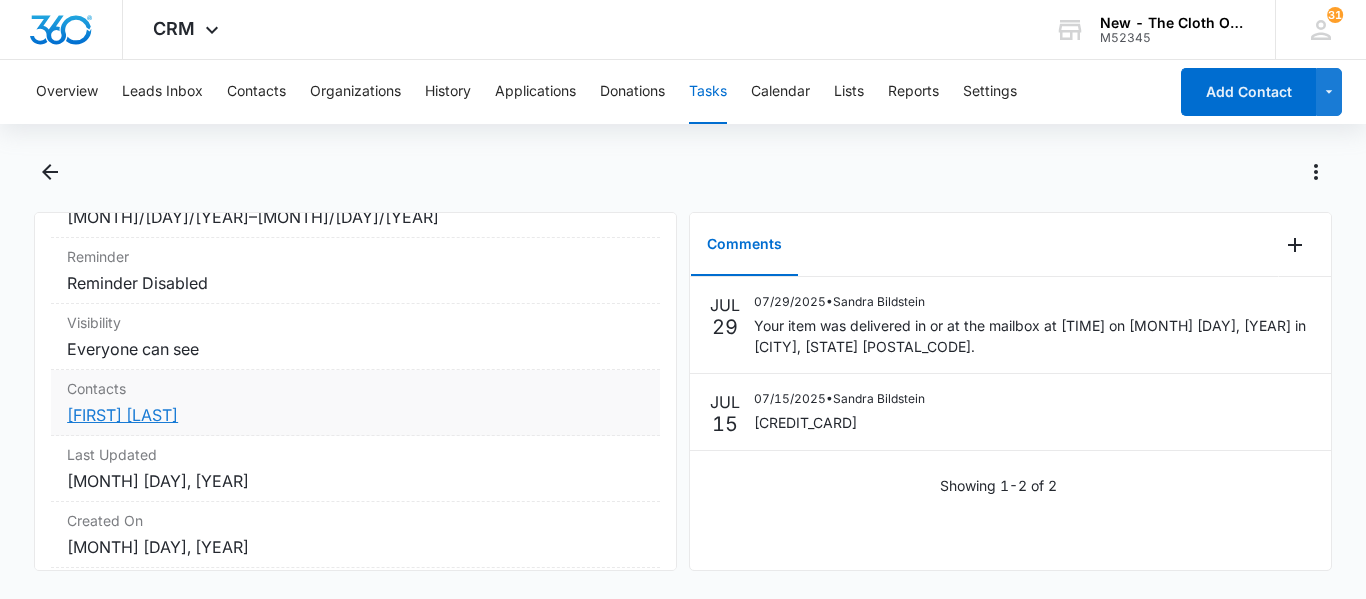 click on "[FIRST] [LAST]" at bounding box center [122, 415] 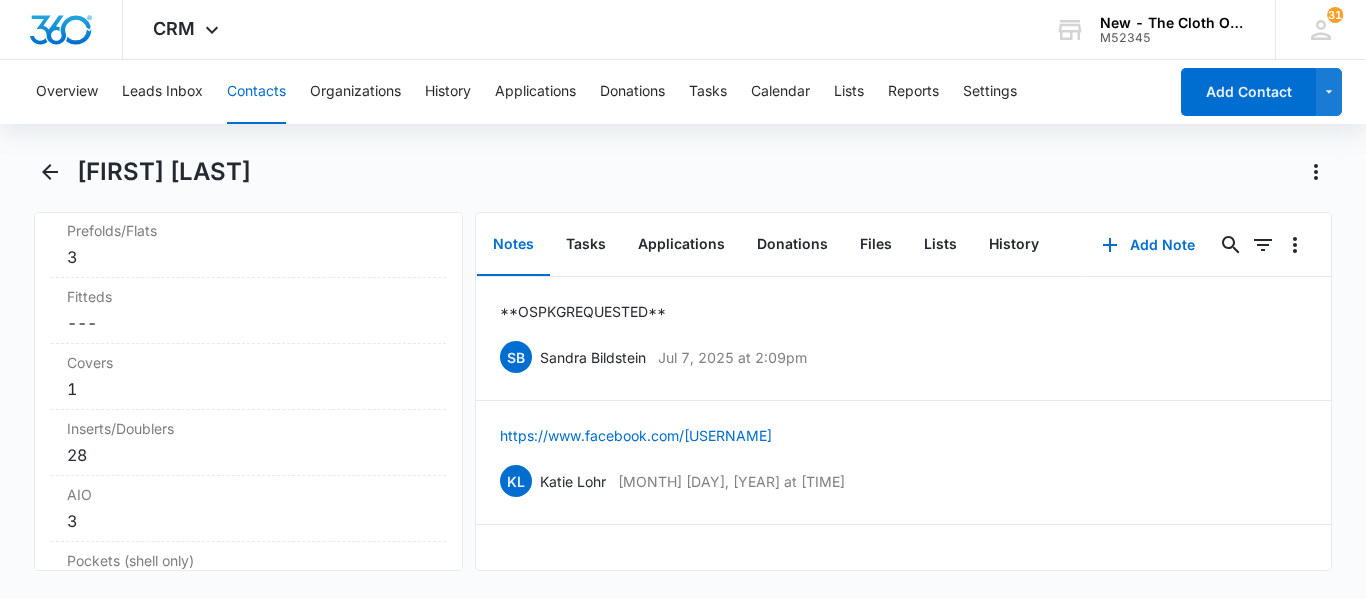 scroll, scrollTop: 5400, scrollLeft: 0, axis: vertical 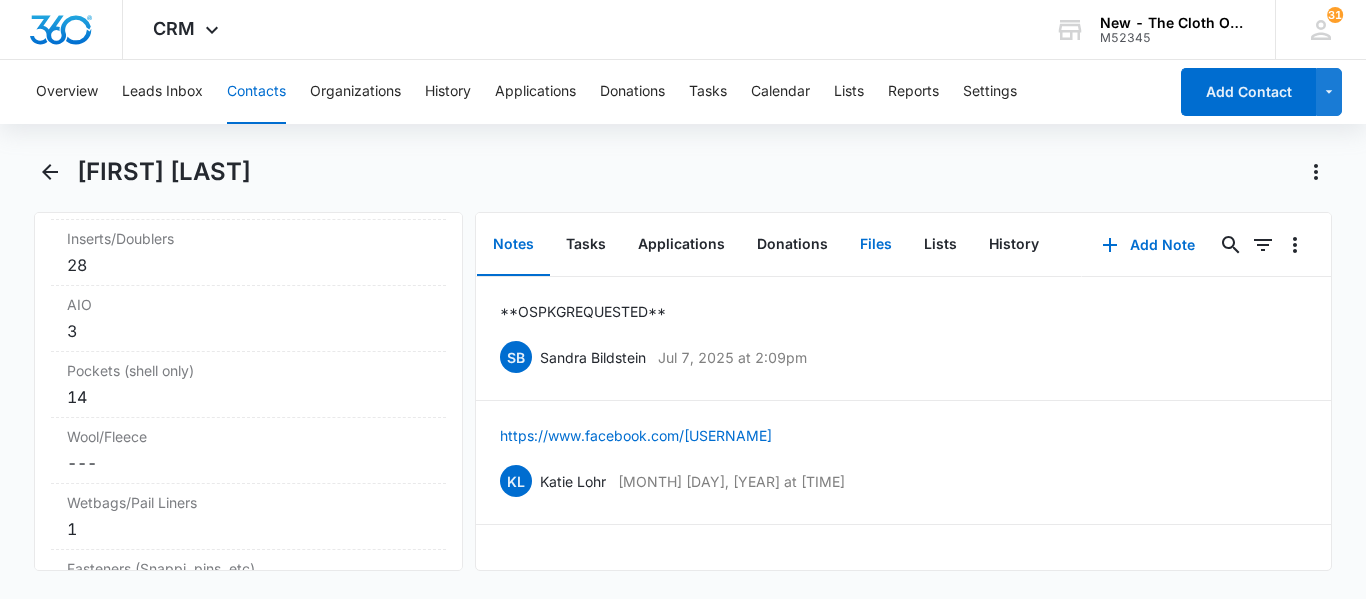 click on "Files" at bounding box center [876, 245] 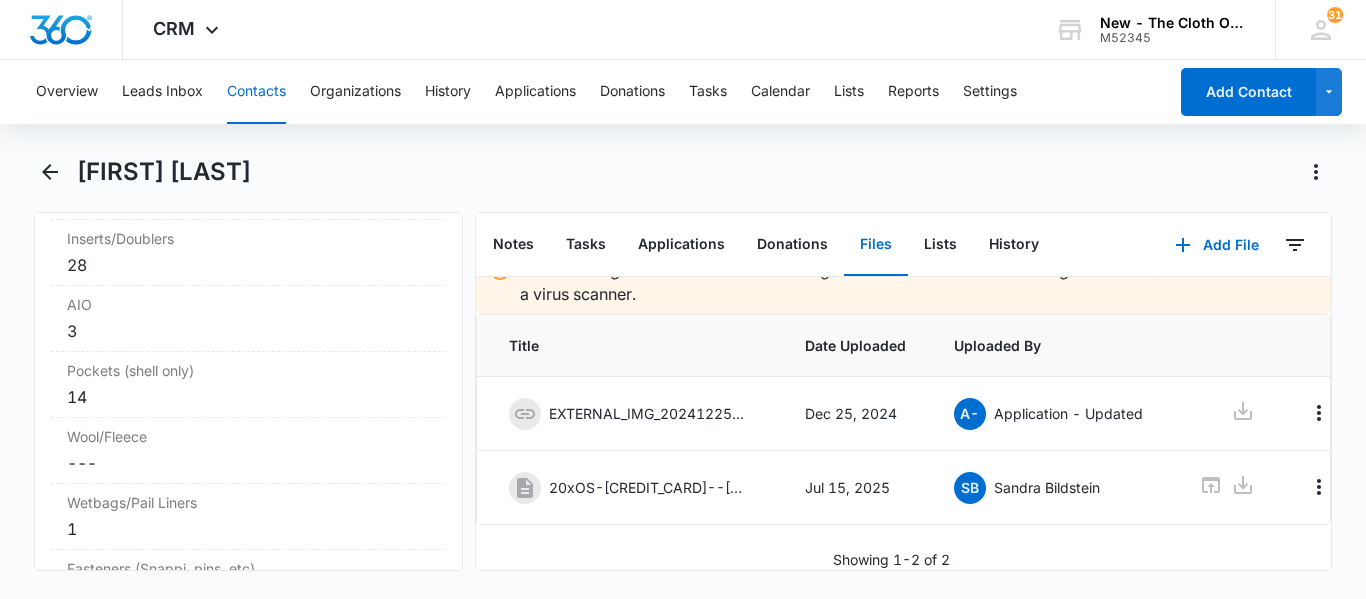 scroll, scrollTop: 57, scrollLeft: 0, axis: vertical 